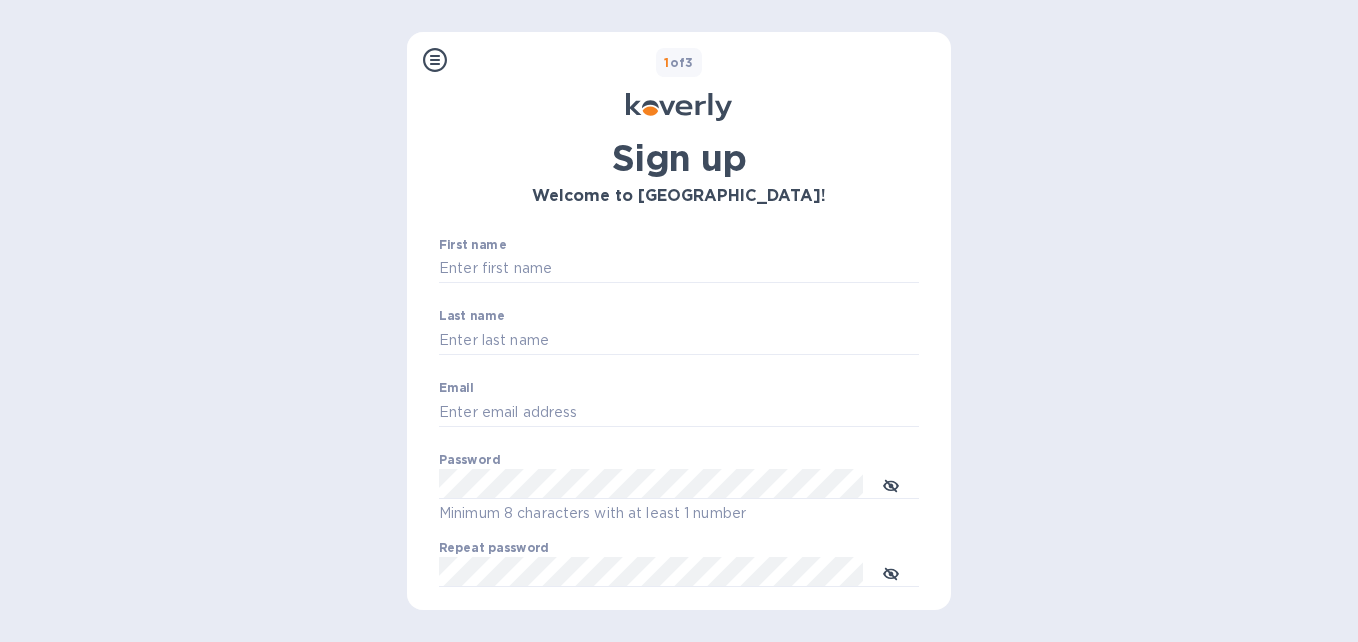 scroll, scrollTop: 0, scrollLeft: 0, axis: both 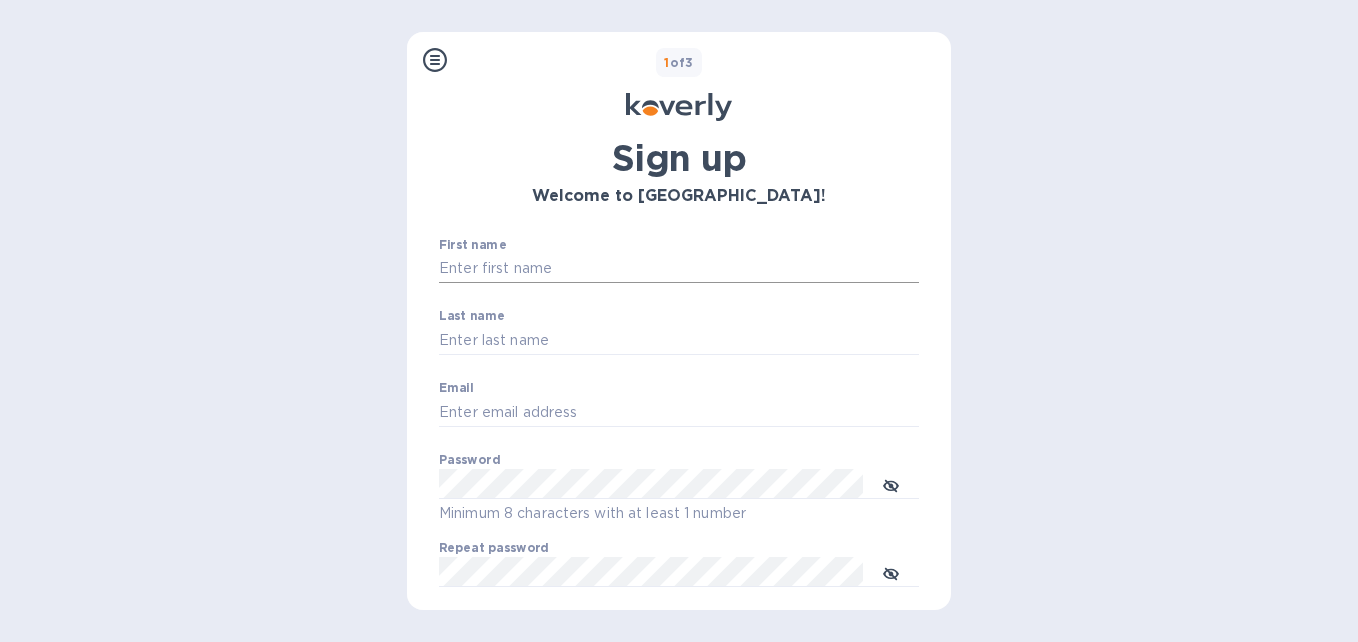 click on "First name" at bounding box center [679, 269] 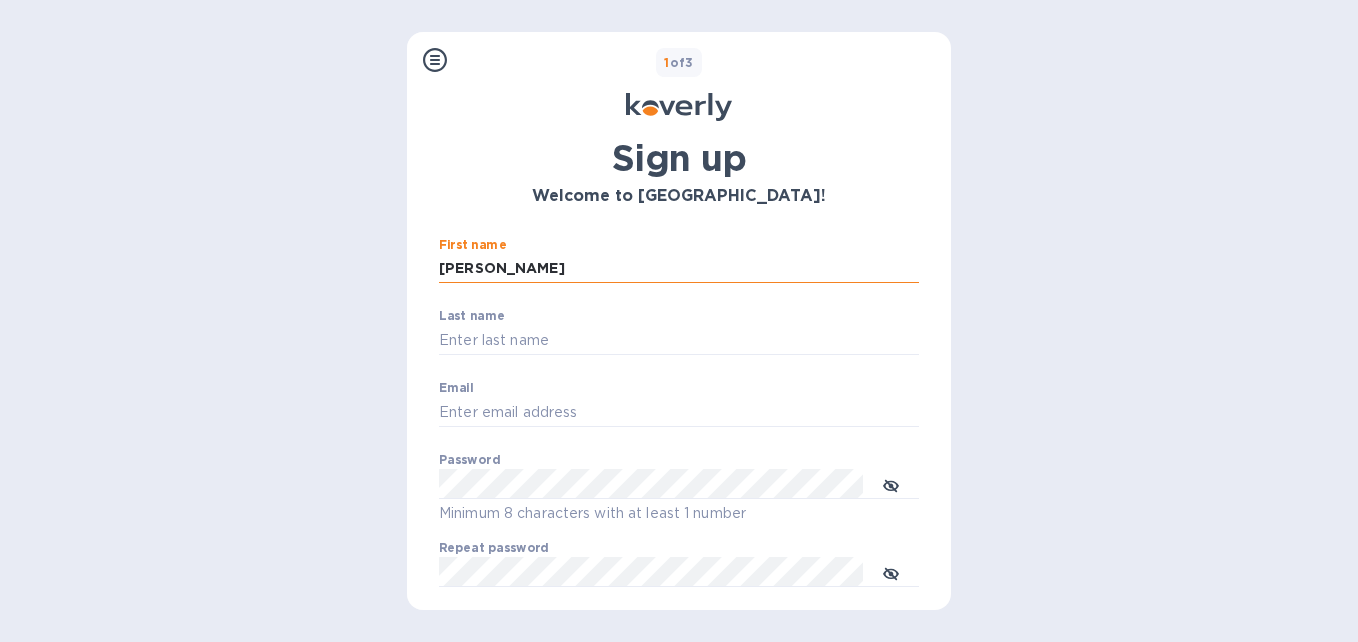 type on "[PERSON_NAME]" 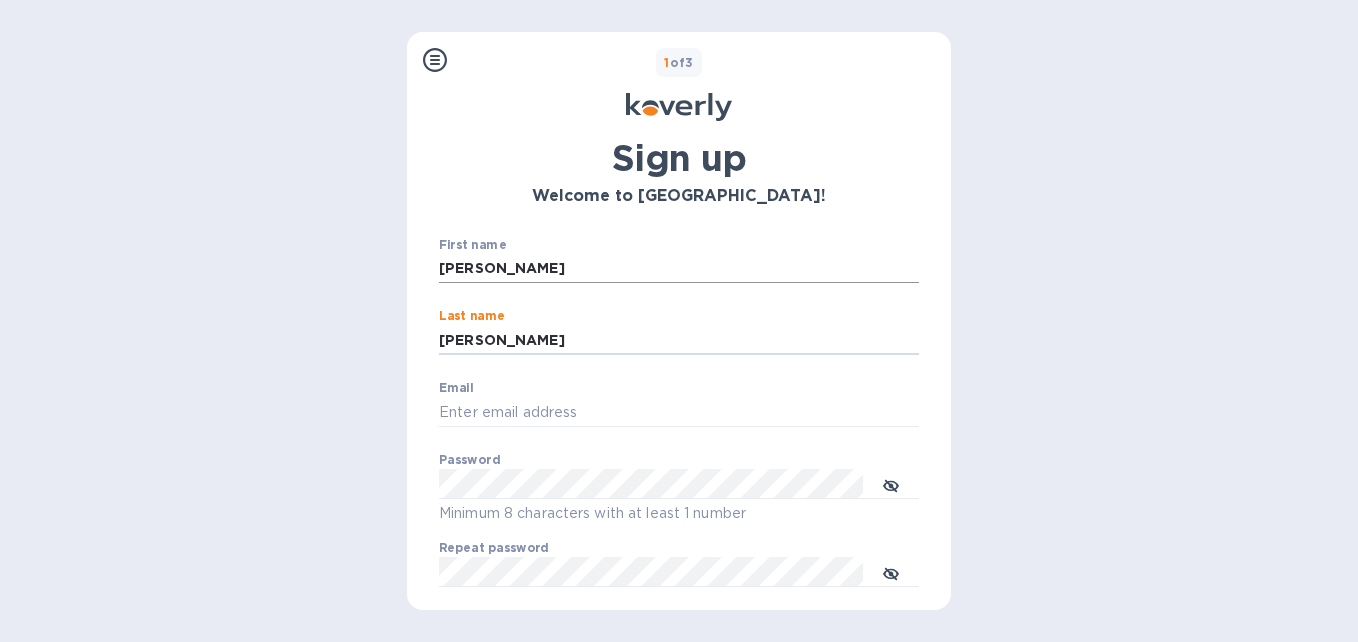 type on "[PERSON_NAME]" 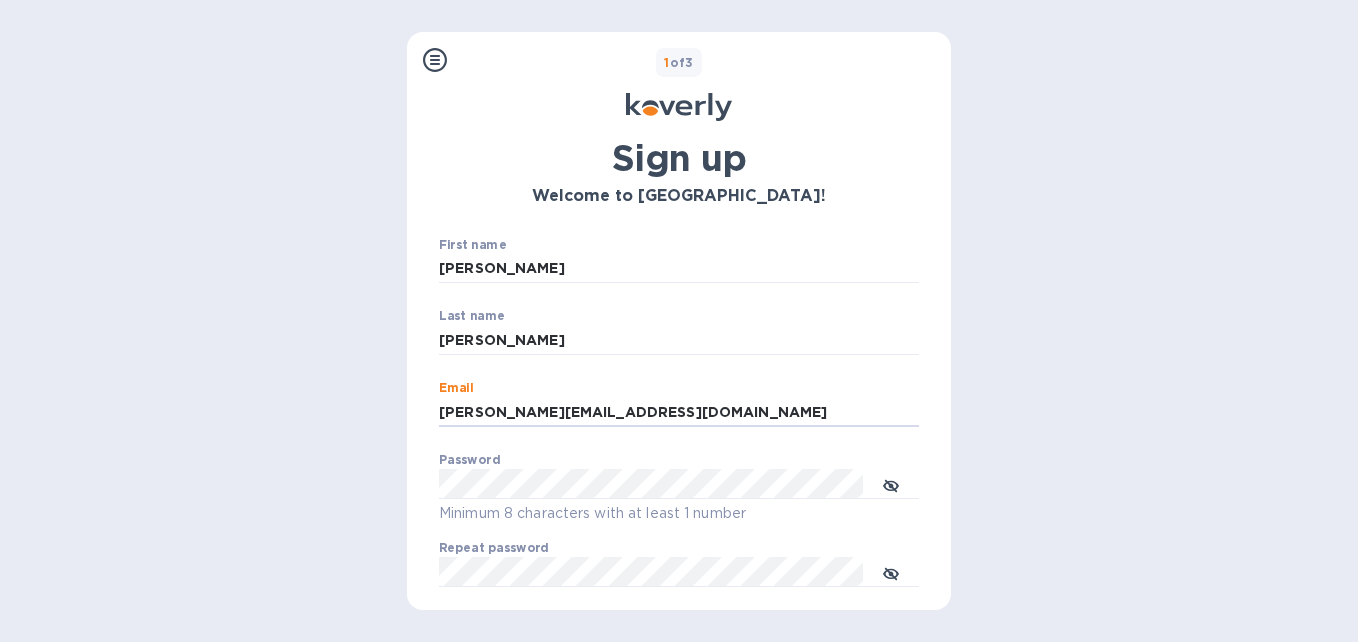 type on "[PERSON_NAME][EMAIL_ADDRESS][DOMAIN_NAME]" 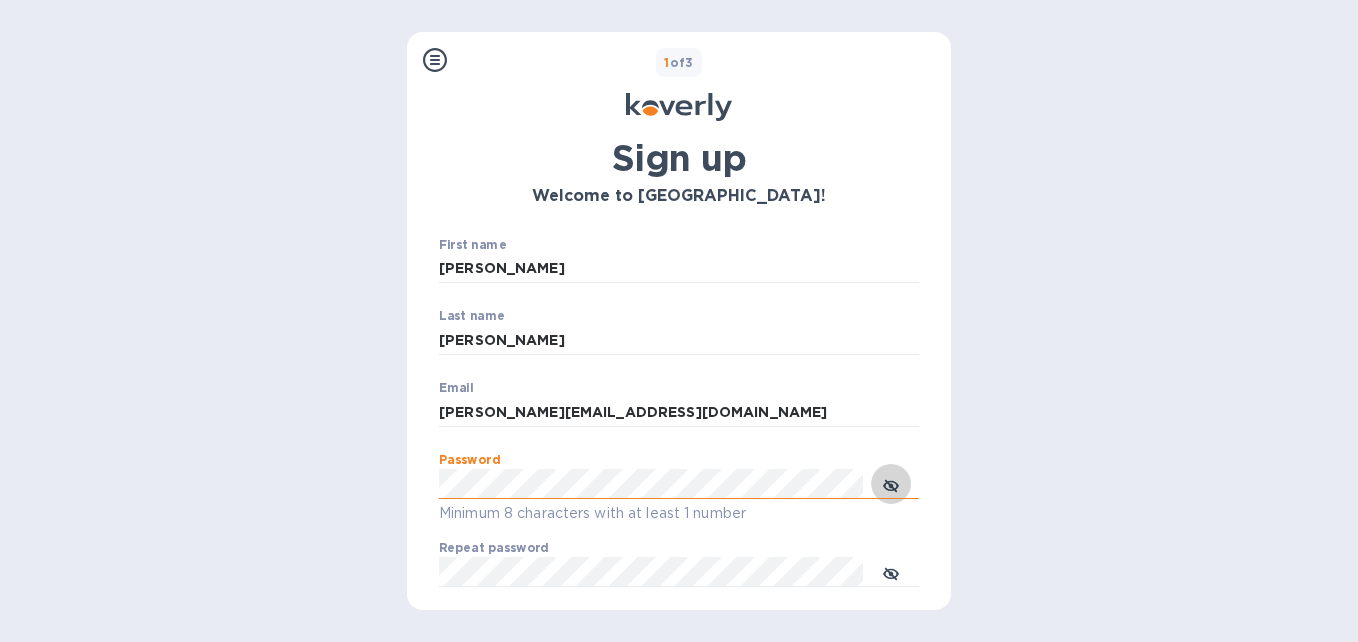 click 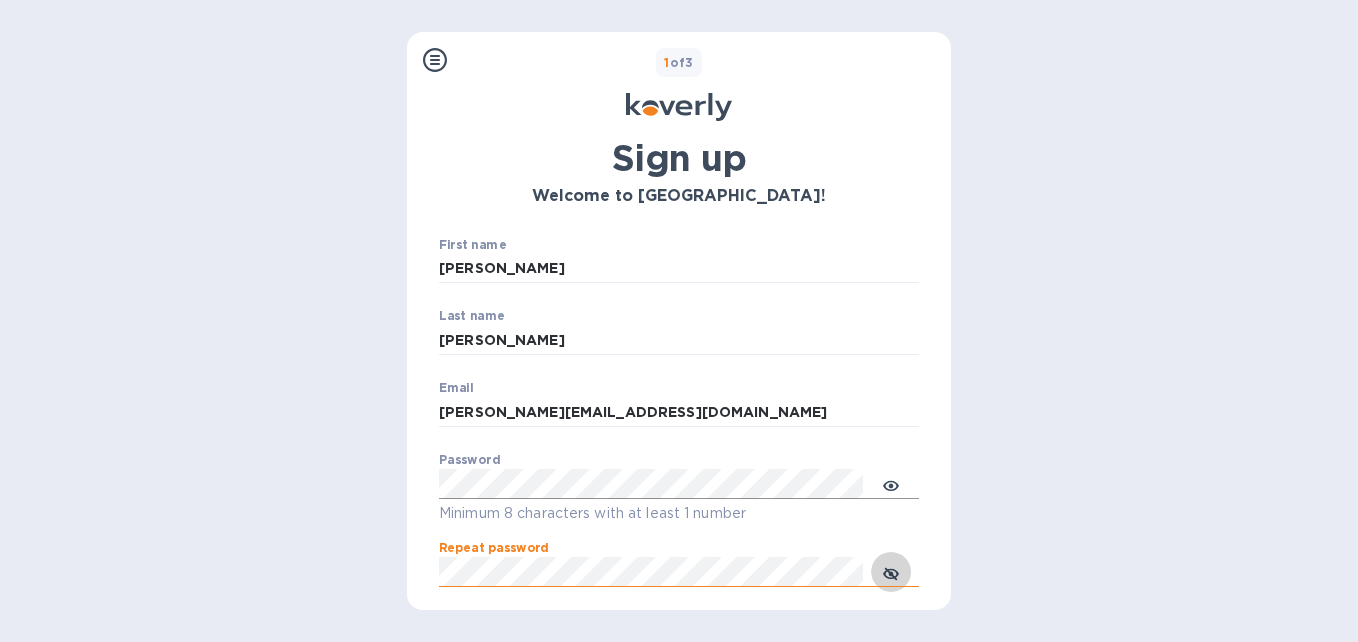 click 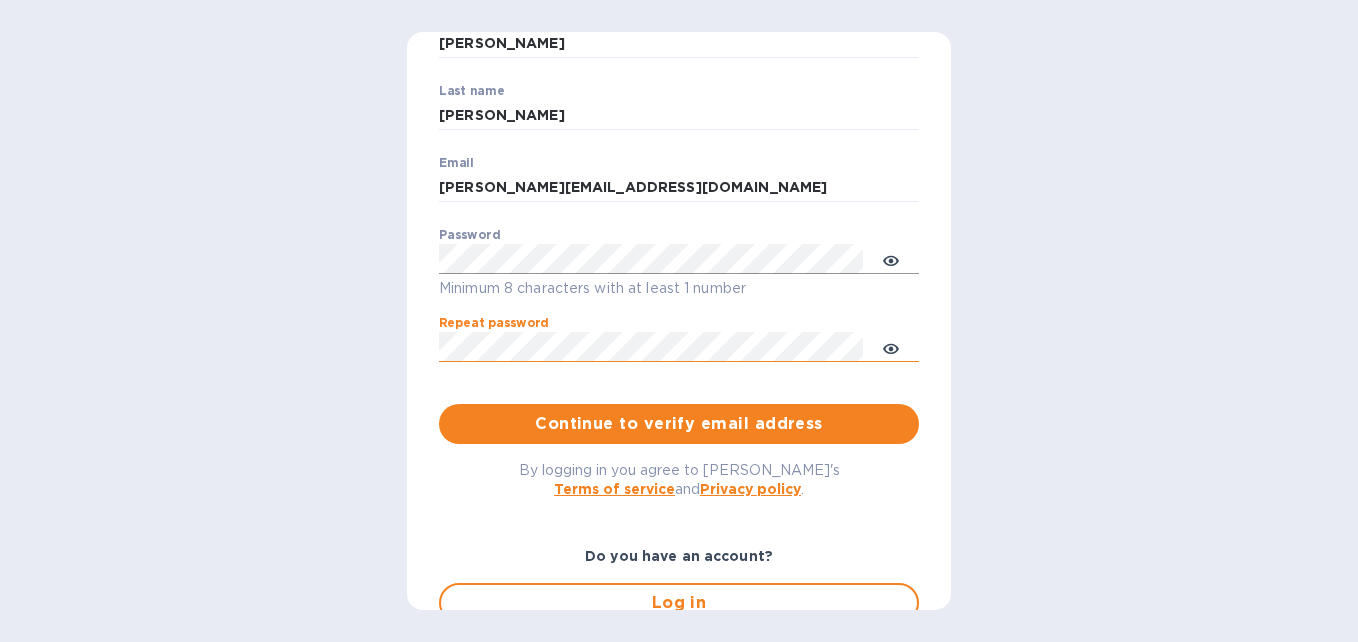 scroll, scrollTop: 300, scrollLeft: 0, axis: vertical 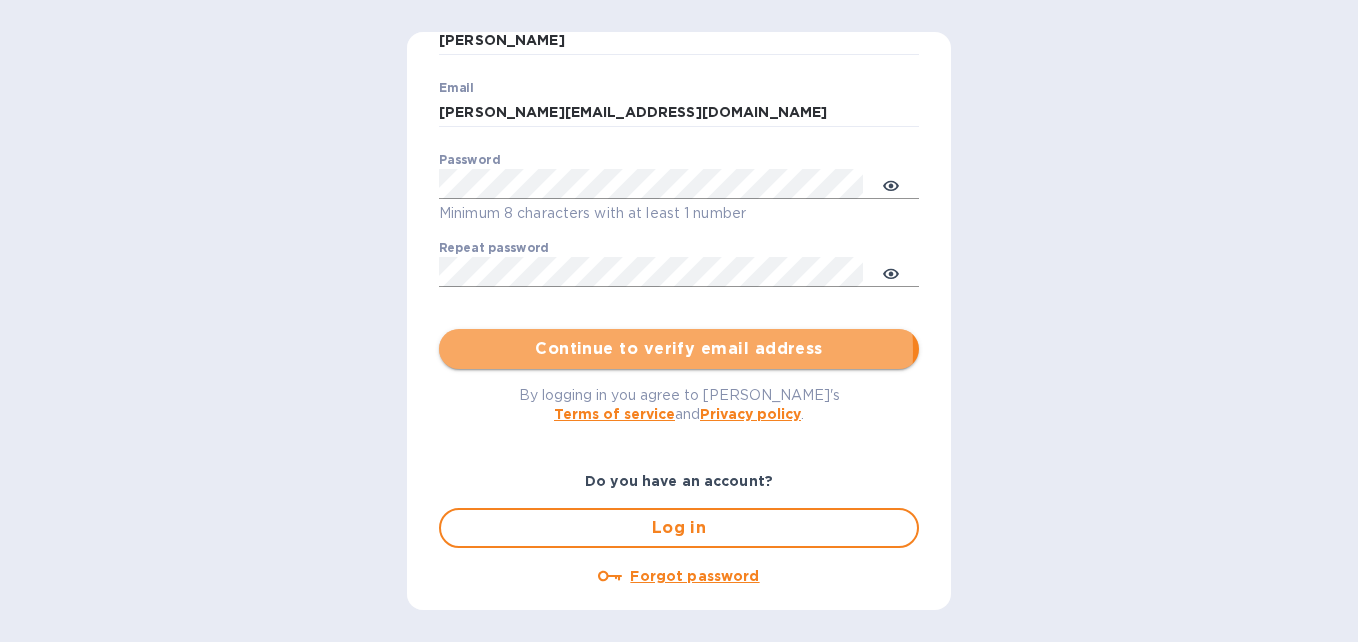 click on "Continue to verify email address" at bounding box center [679, 349] 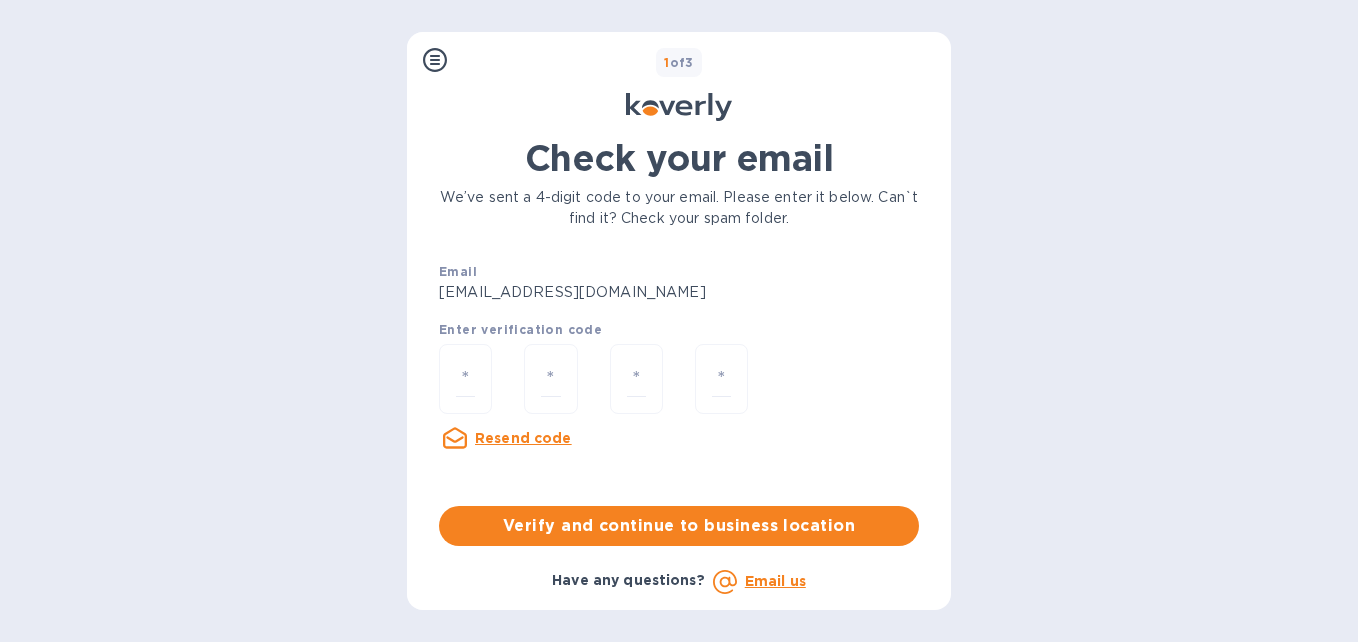 click at bounding box center [550, 381] 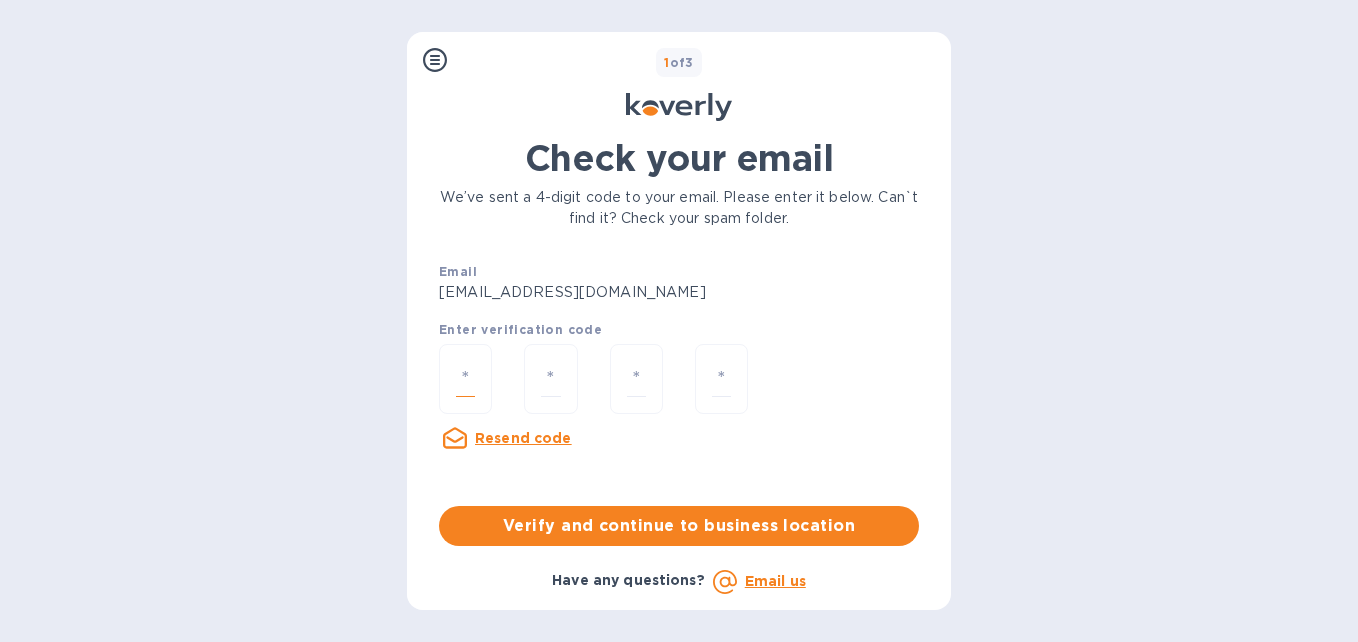 click at bounding box center [465, 379] 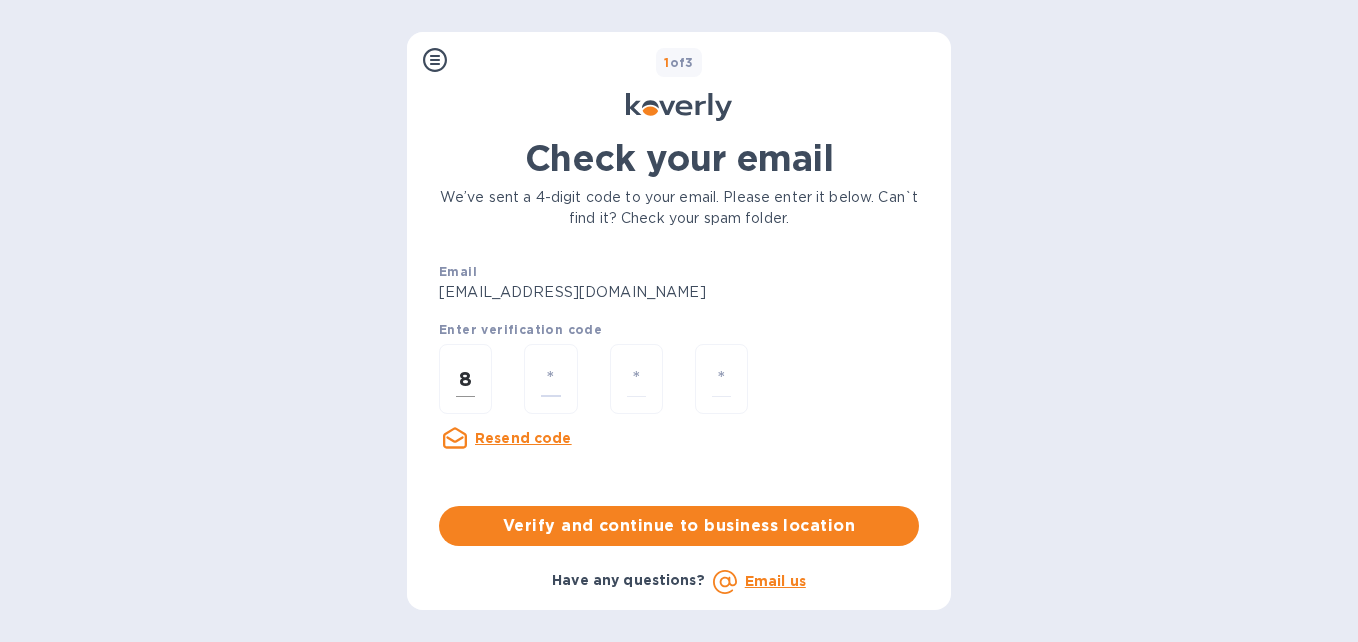 type on "5" 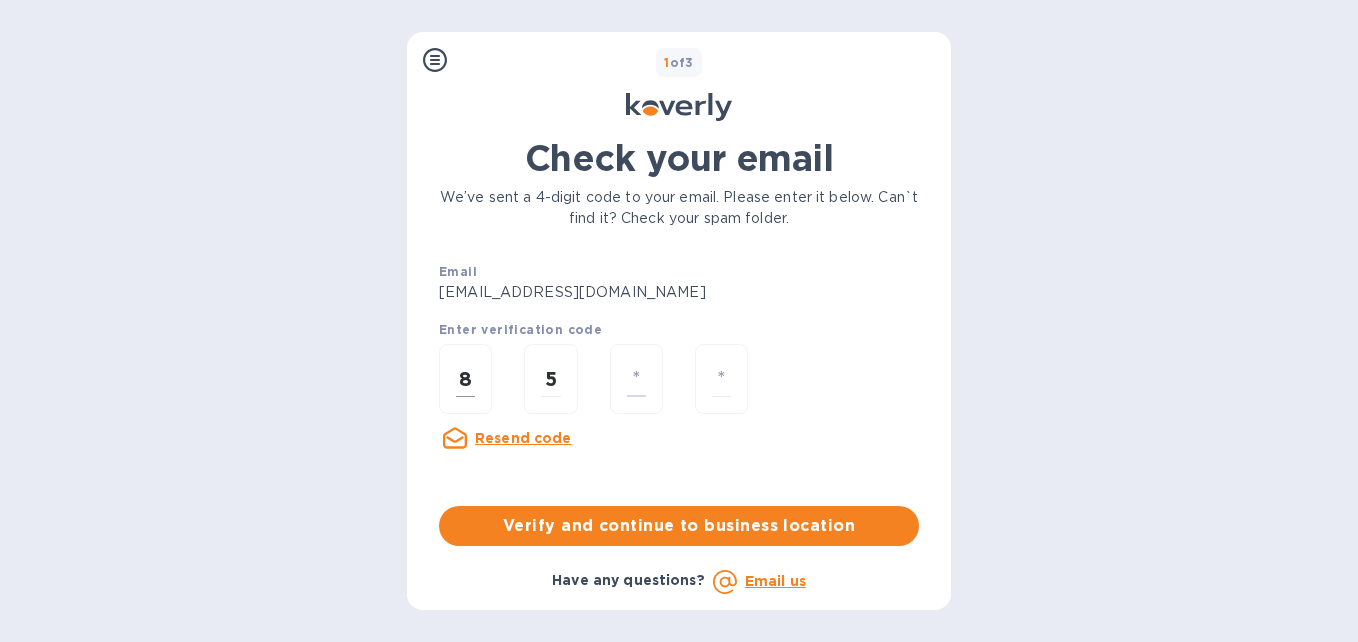 type on "2" 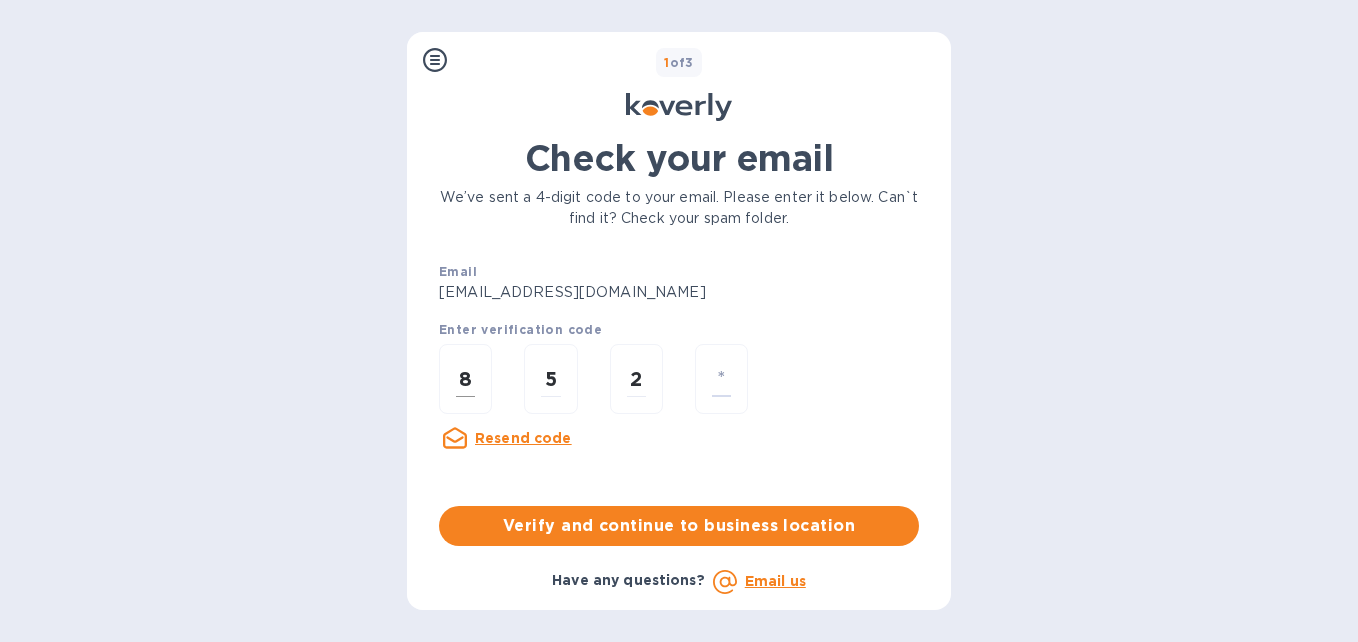 type on "3" 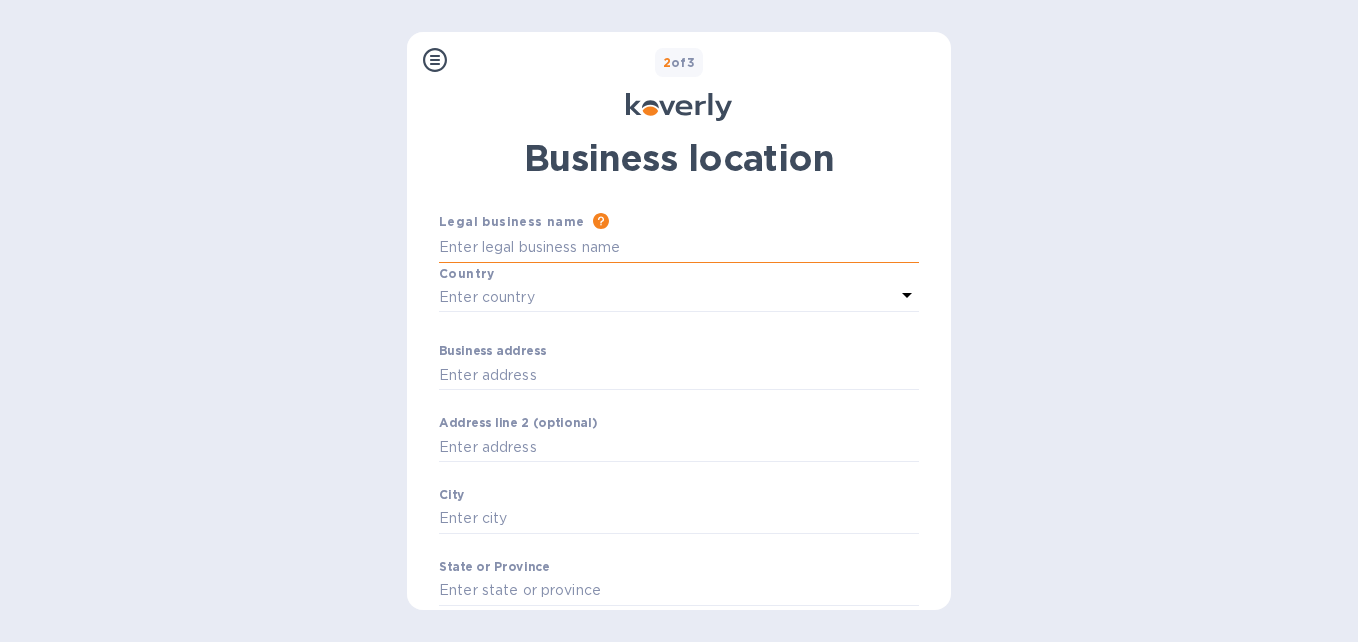 click on "Business address" at bounding box center (679, 248) 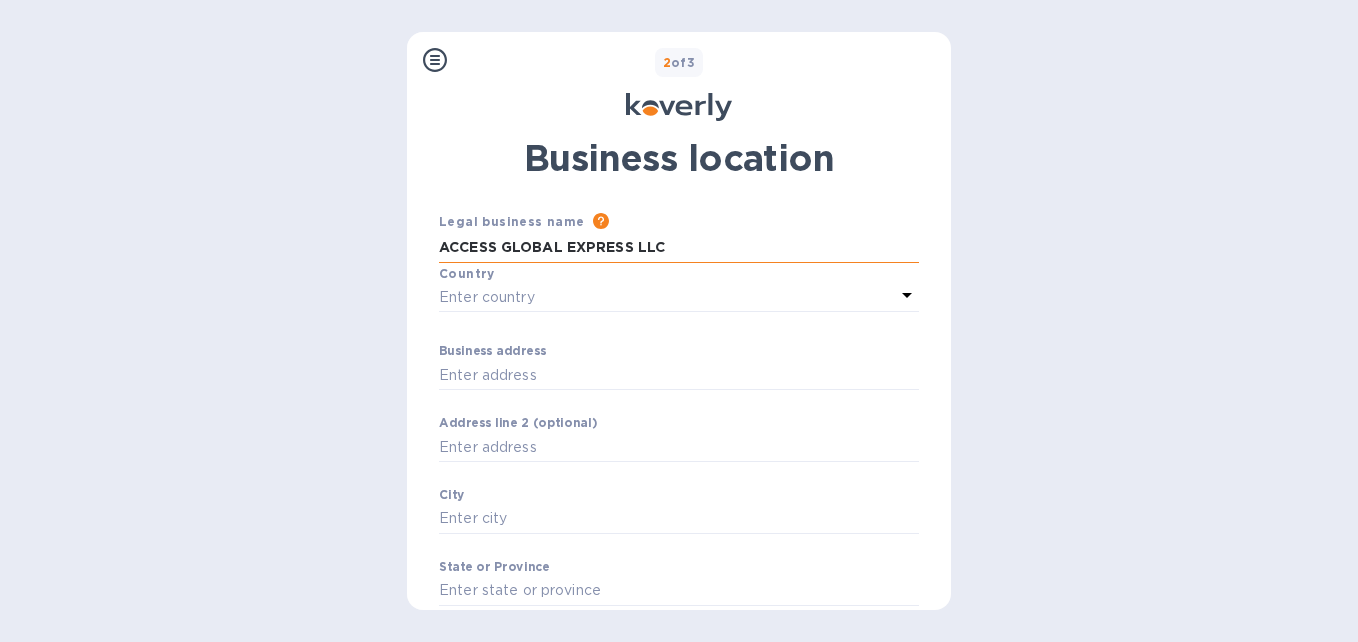 type on "ACCESS GLOBAL EXPRESS LLC" 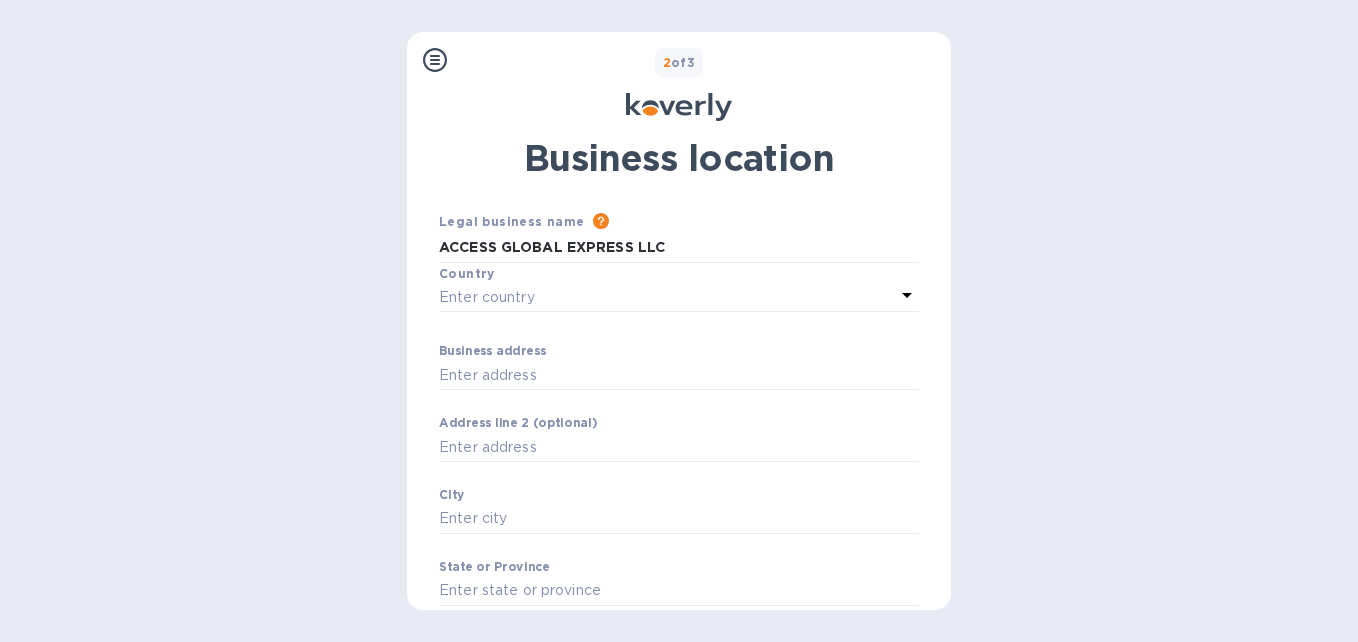 click on "Enter country" at bounding box center (667, 297) 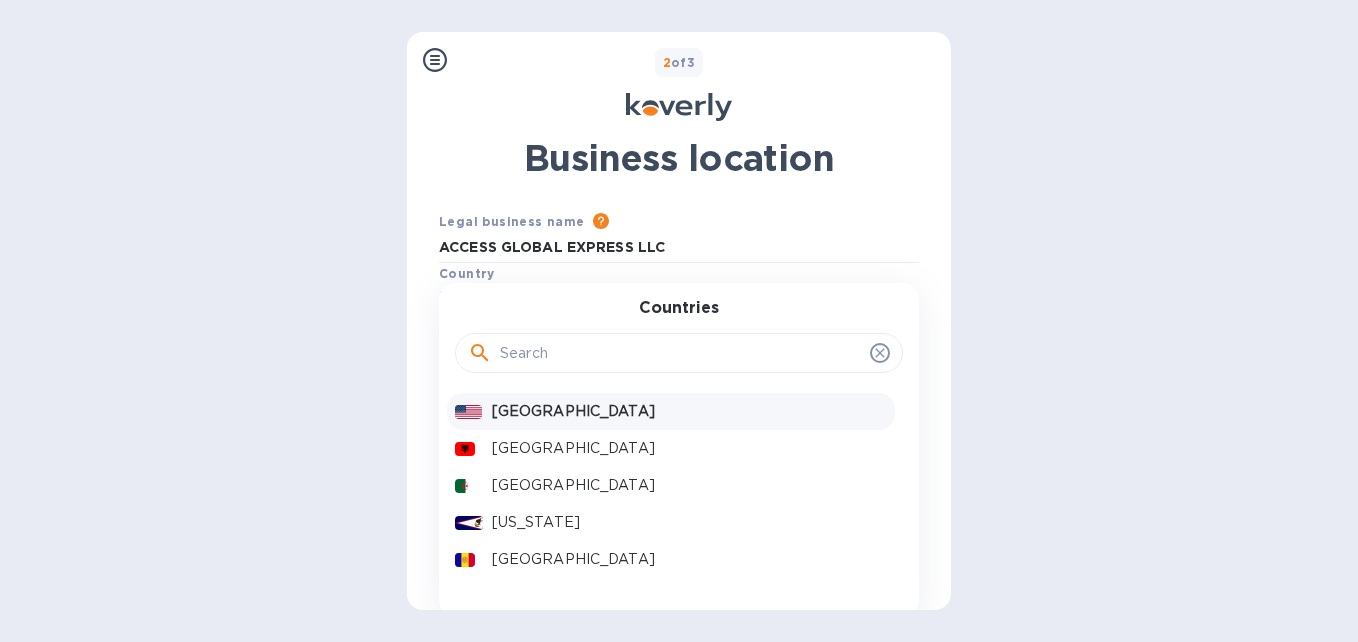 click on "[GEOGRAPHIC_DATA]" at bounding box center (689, 411) 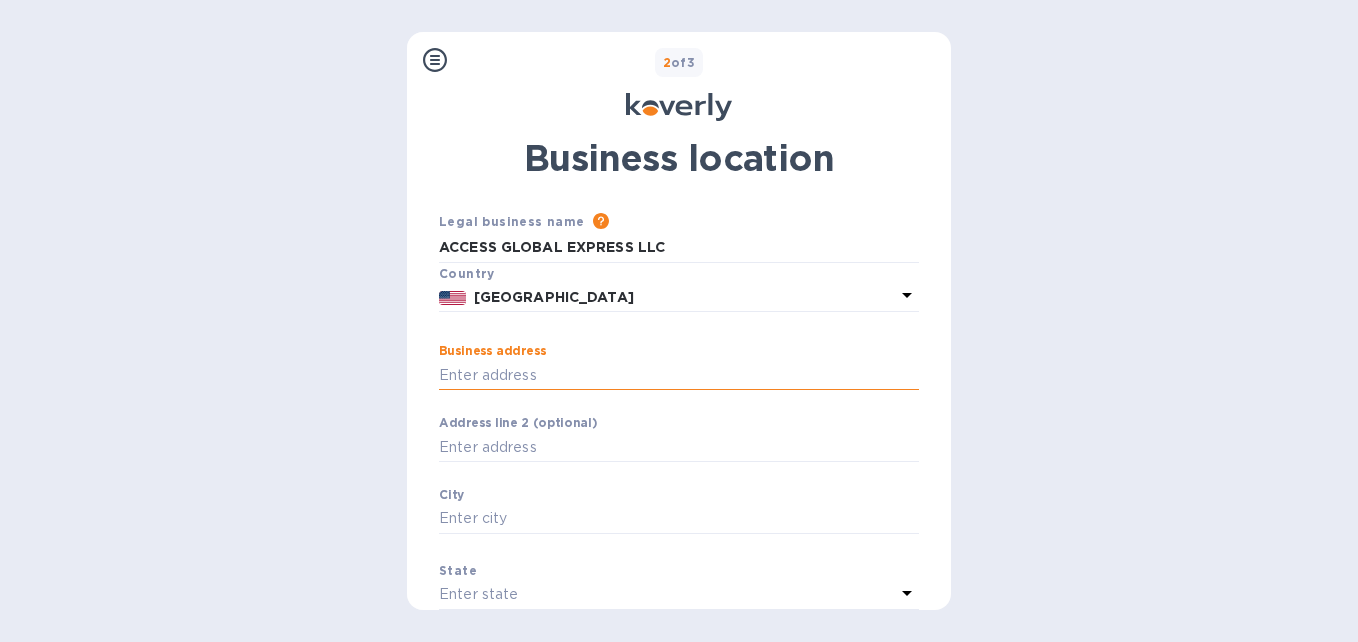 click on "Business address" at bounding box center [679, 375] 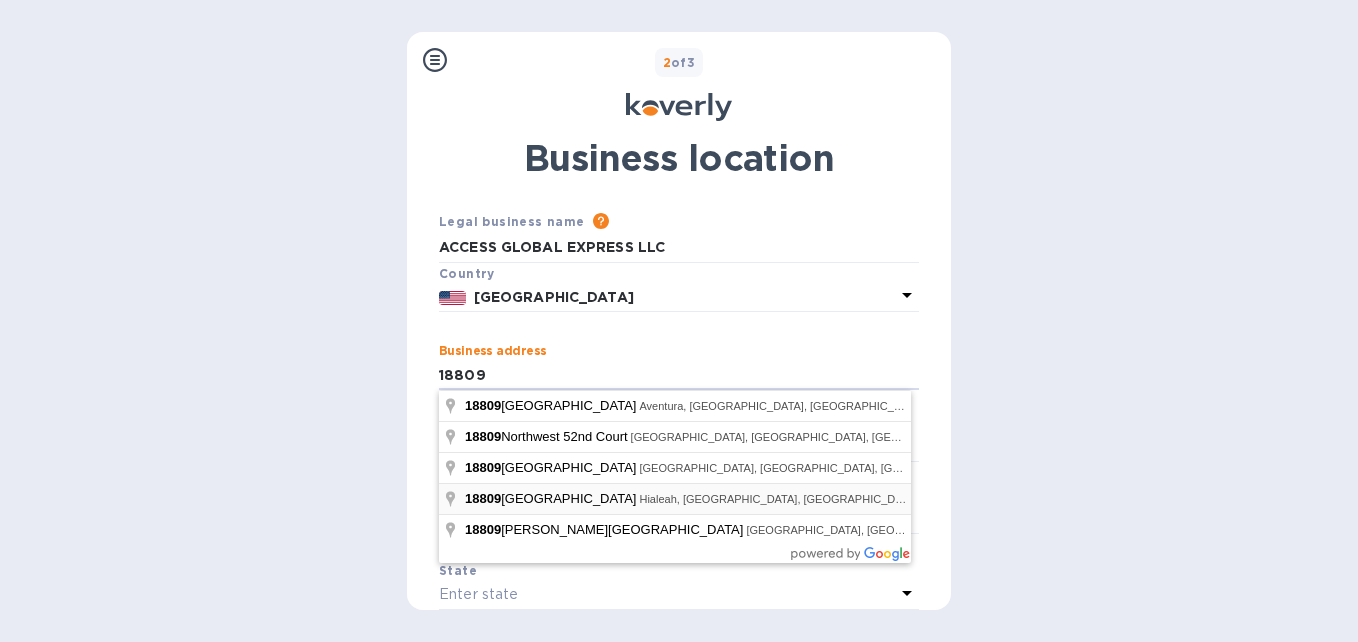 type on "[STREET_ADDRESS]" 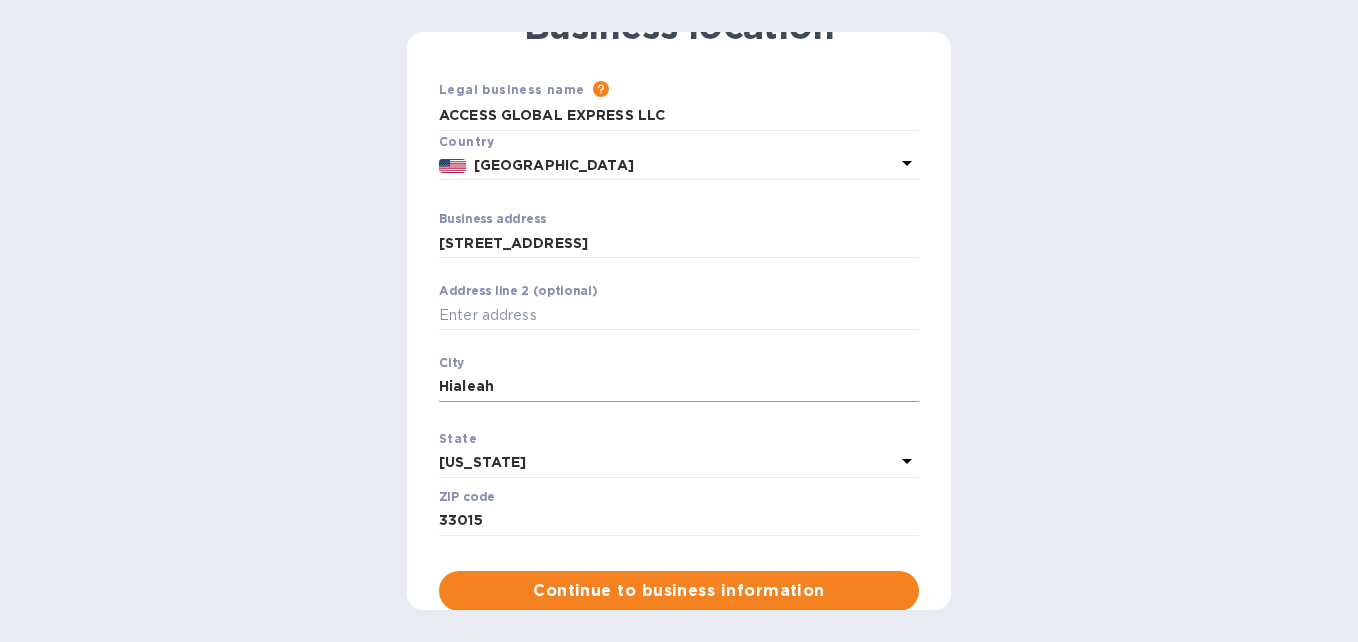 scroll, scrollTop: 200, scrollLeft: 0, axis: vertical 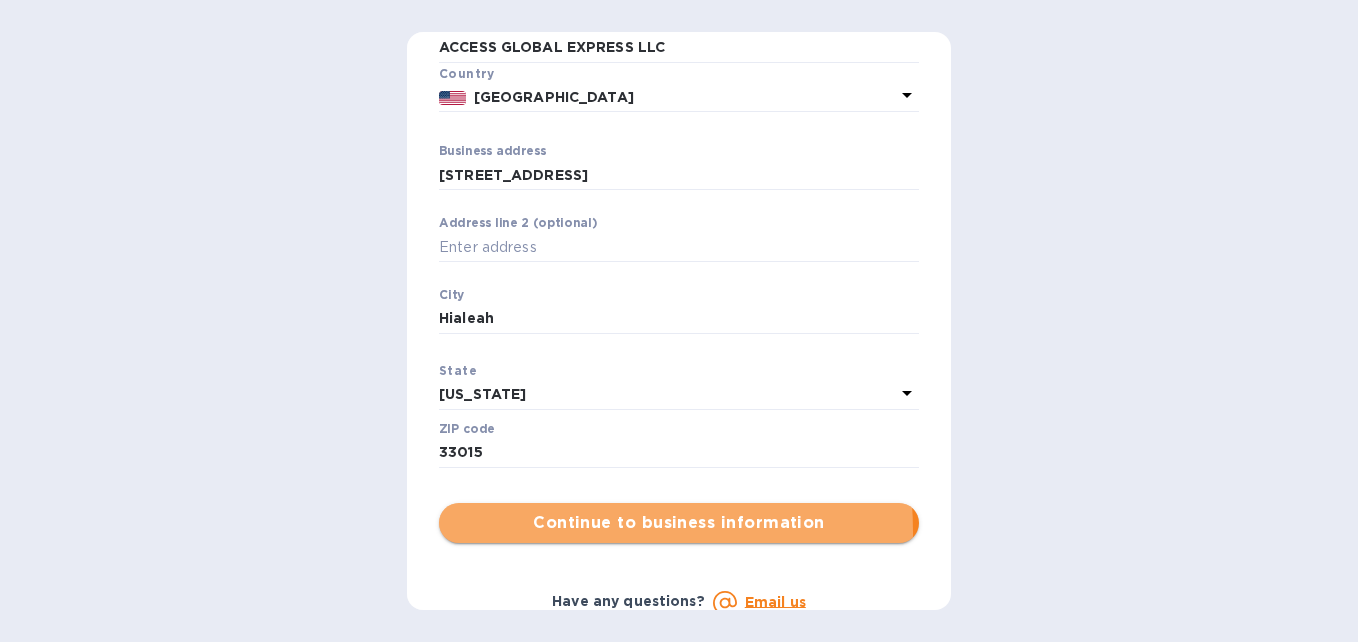 click on "Continue to business information" at bounding box center [679, 523] 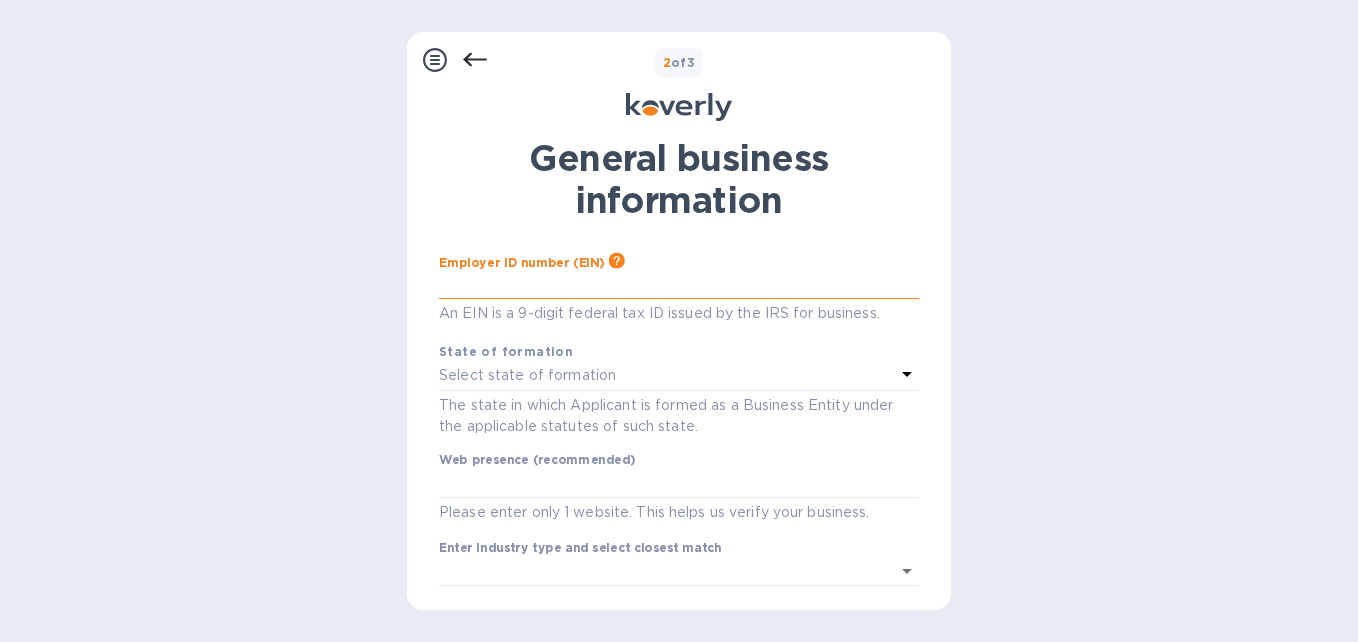 click at bounding box center [679, 284] 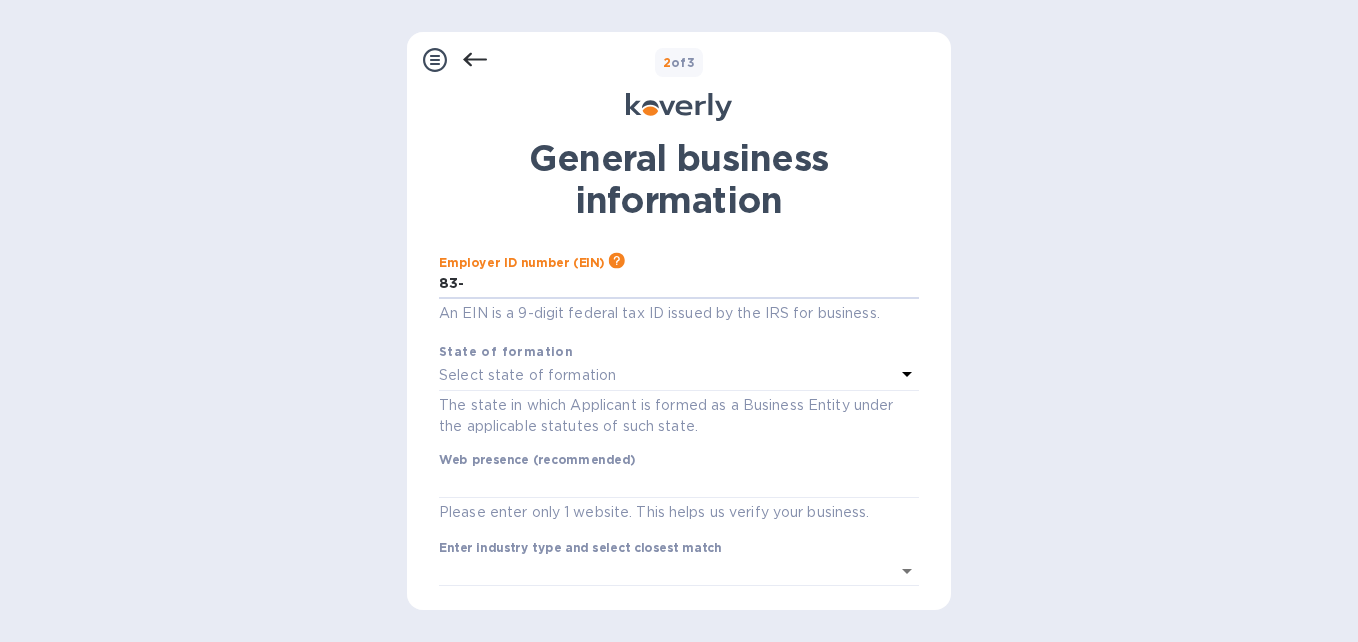 scroll, scrollTop: 100, scrollLeft: 0, axis: vertical 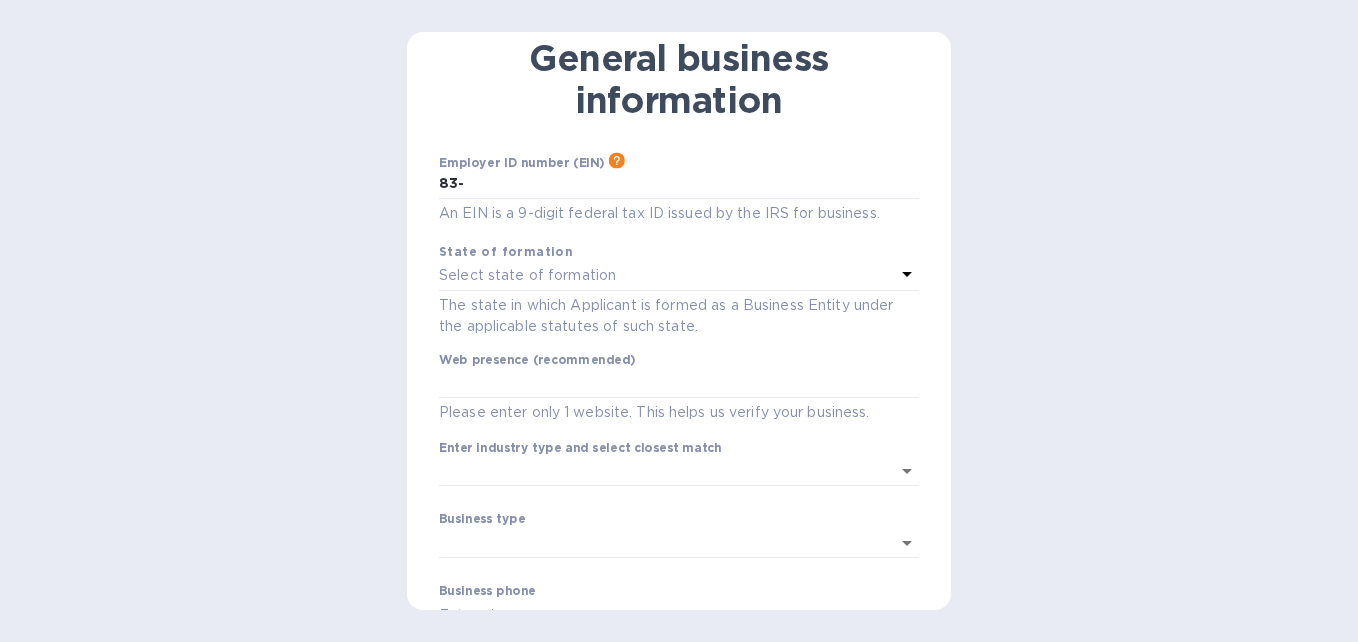type on "***3-" 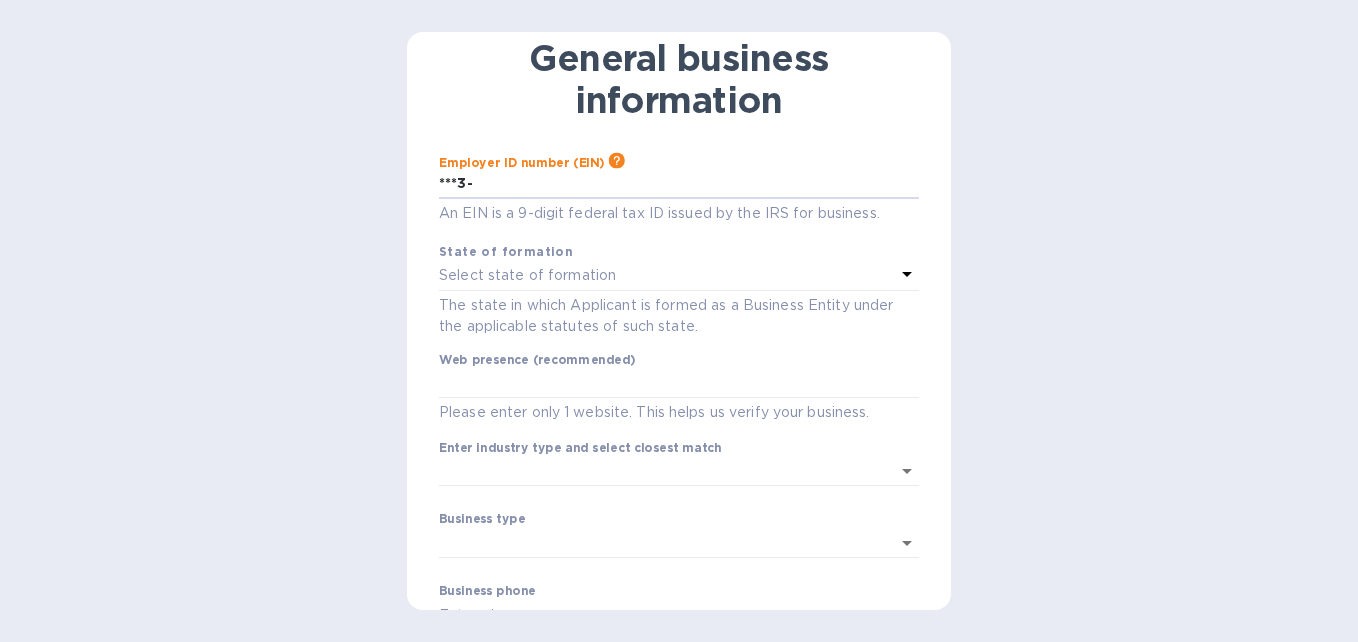 drag, startPoint x: 481, startPoint y: 173, endPoint x: 434, endPoint y: 162, distance: 48.270073 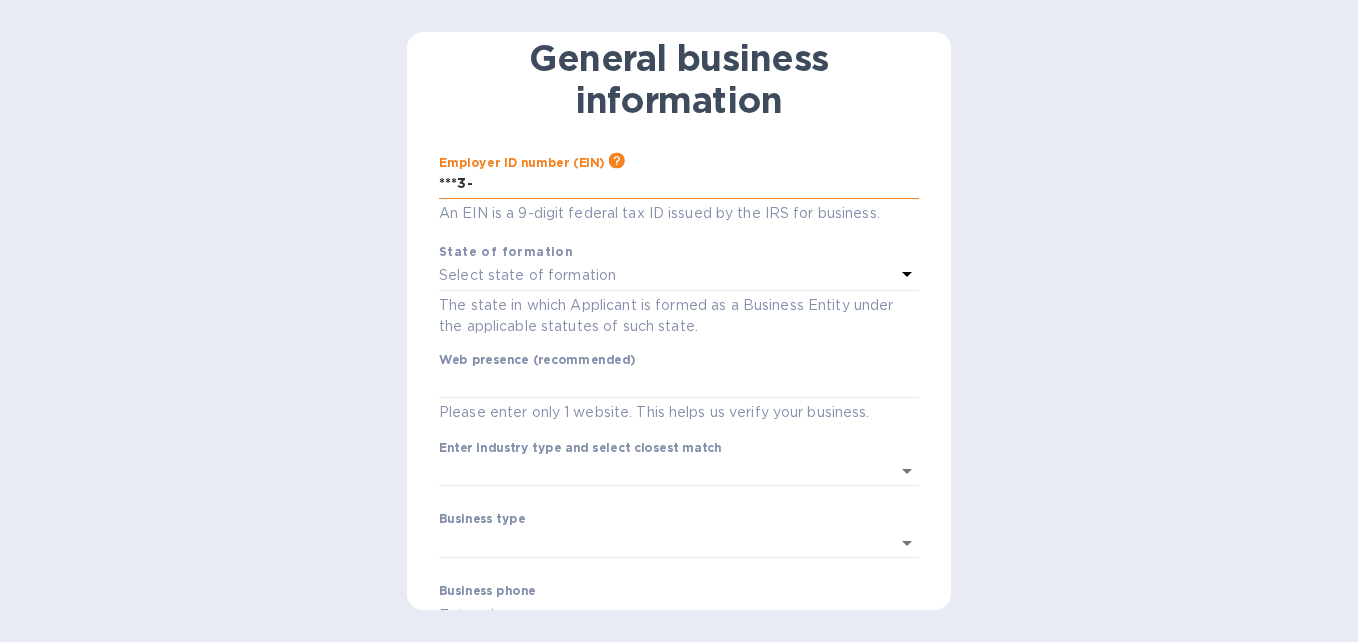 paste 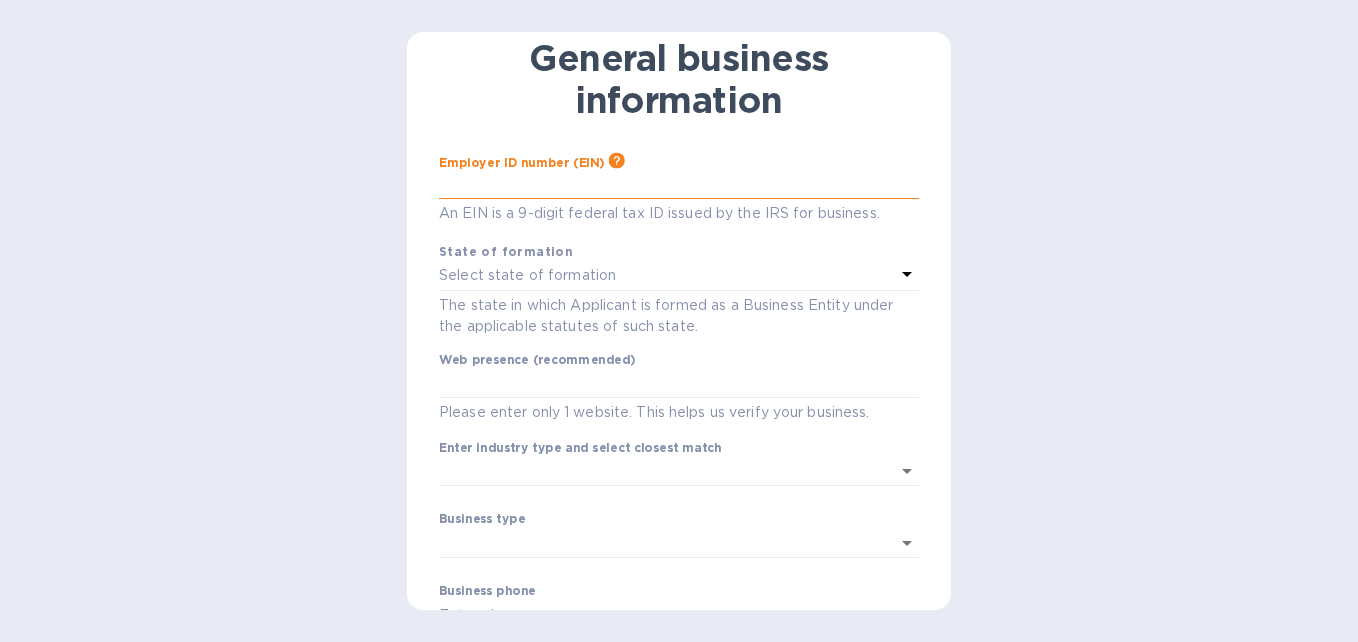 click at bounding box center (679, 184) 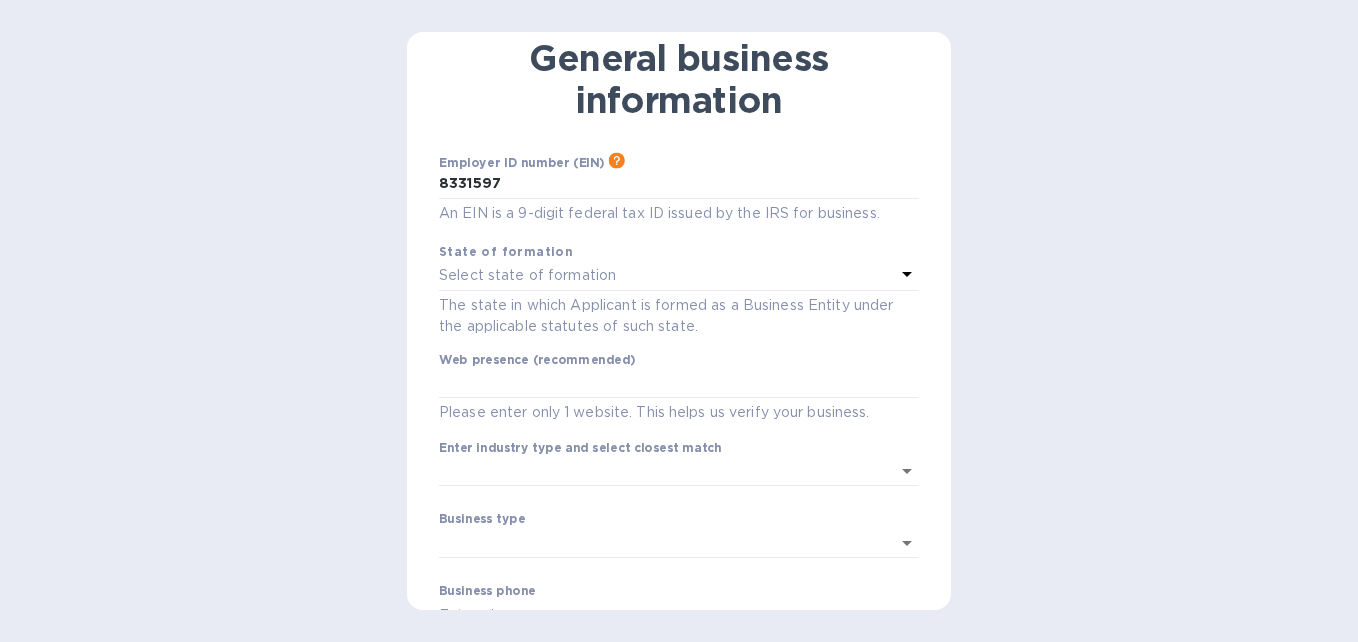 type on "***97" 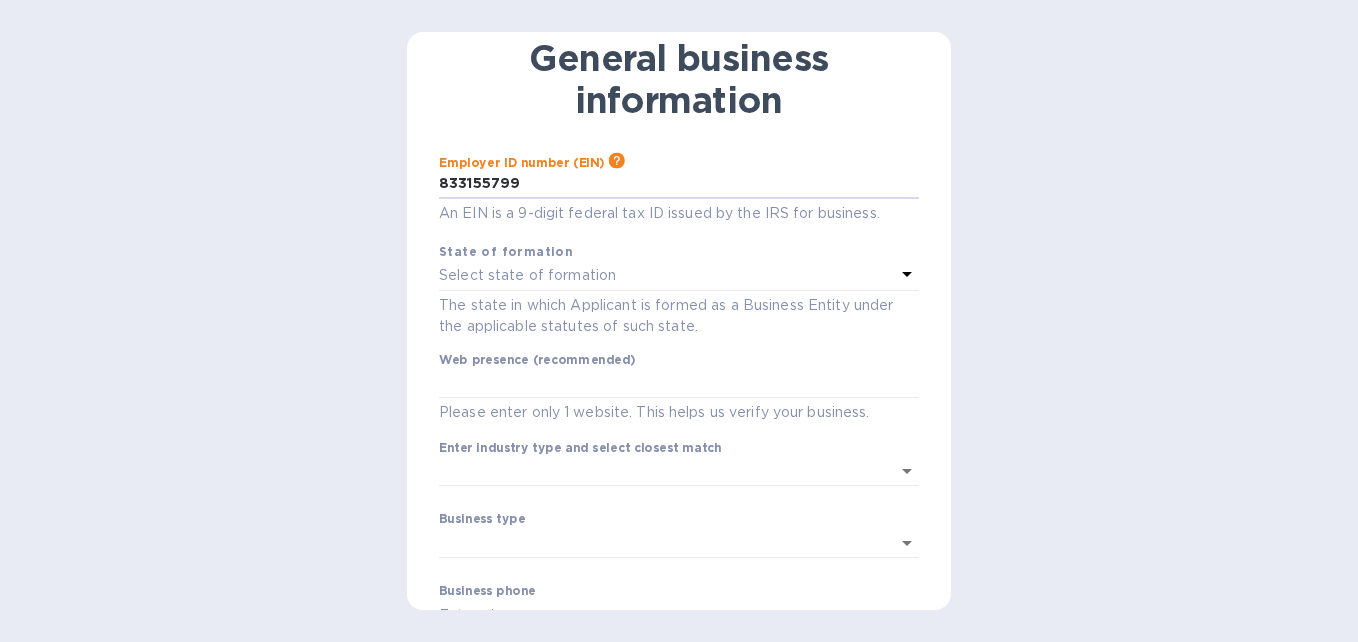 type on "***99" 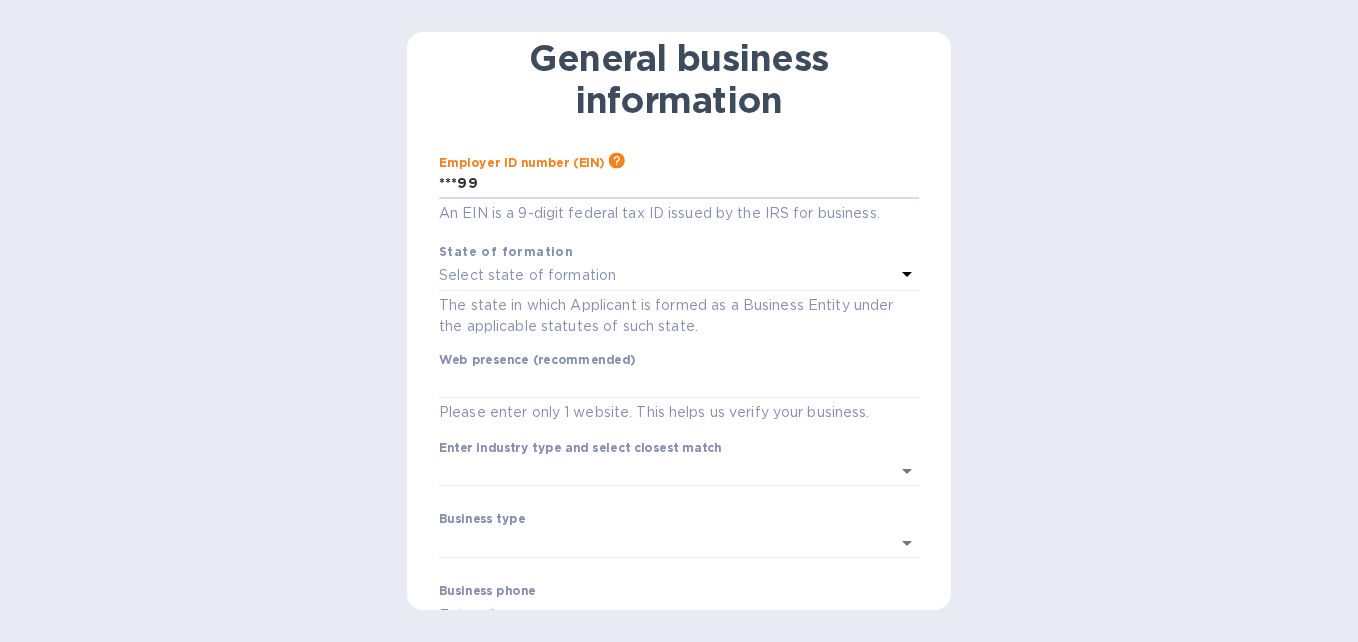 click on "Select state of formation" at bounding box center (667, 276) 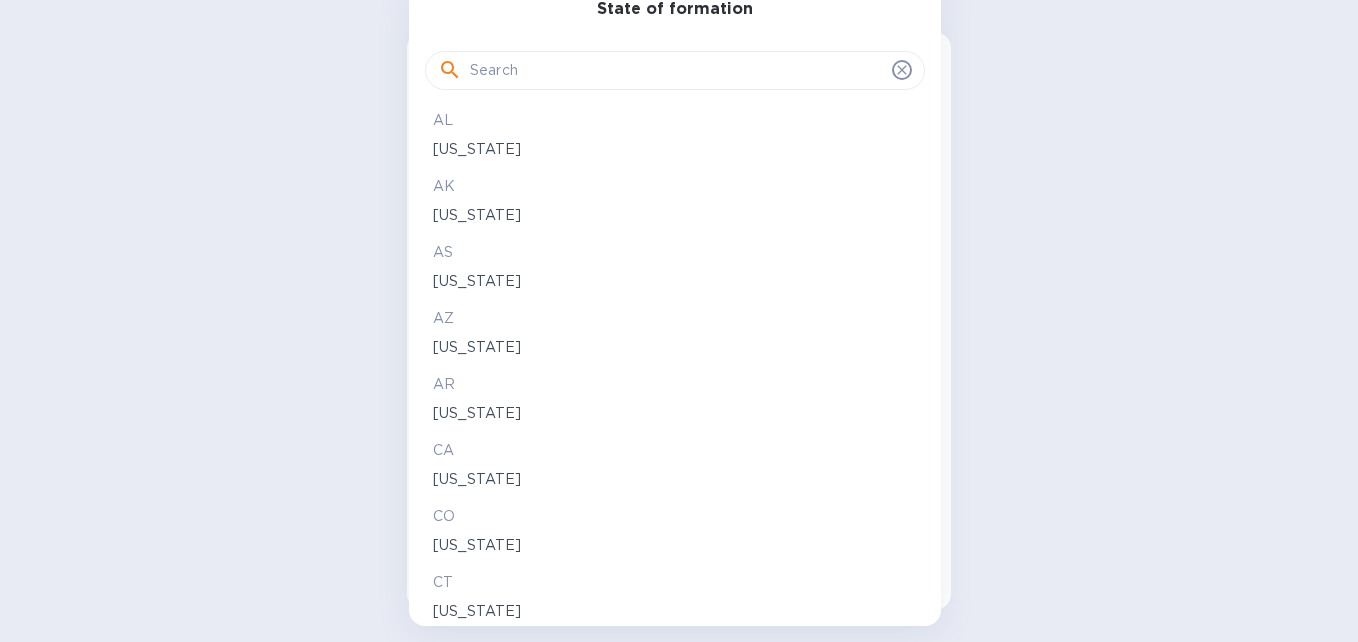click on "[US_STATE]" at bounding box center [675, 281] 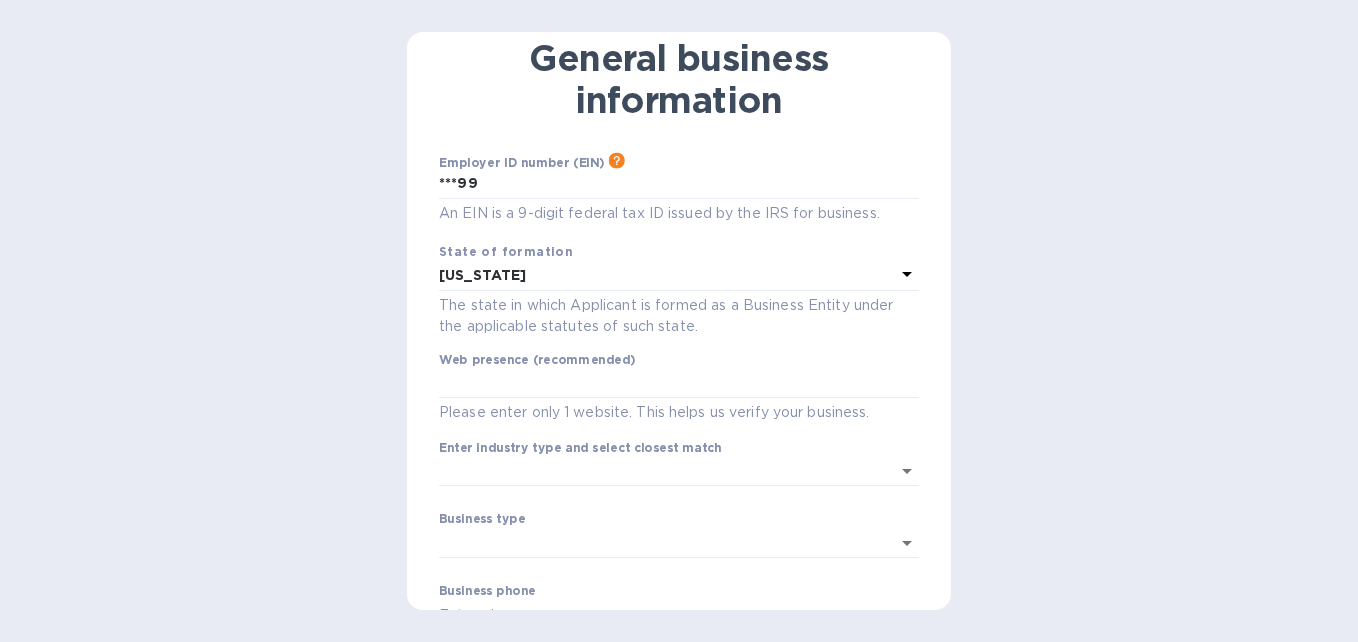 click 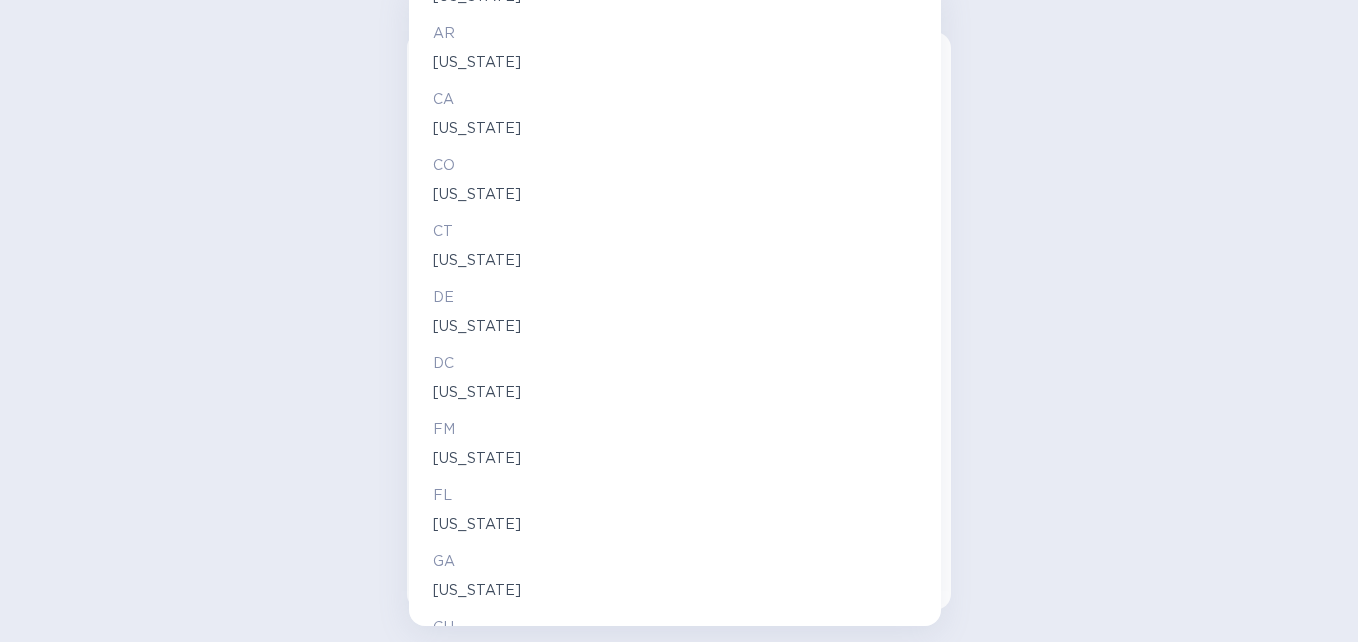 scroll, scrollTop: 400, scrollLeft: 0, axis: vertical 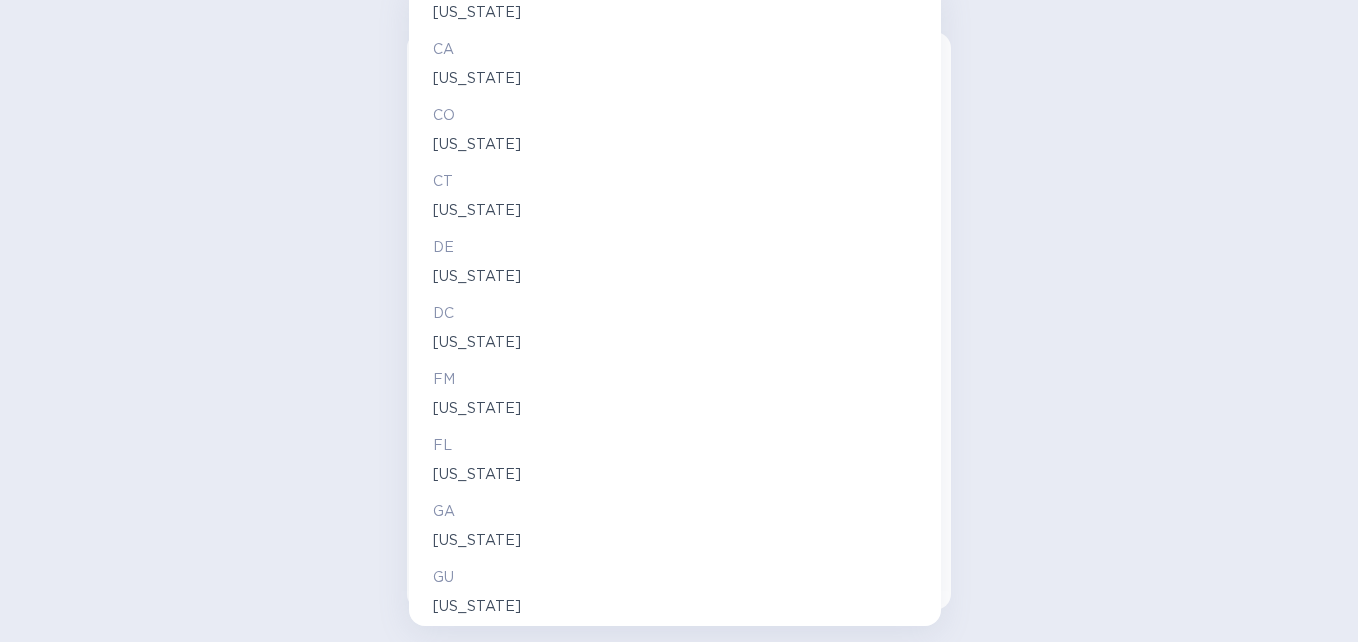 click on "[US_STATE]" at bounding box center (675, 474) 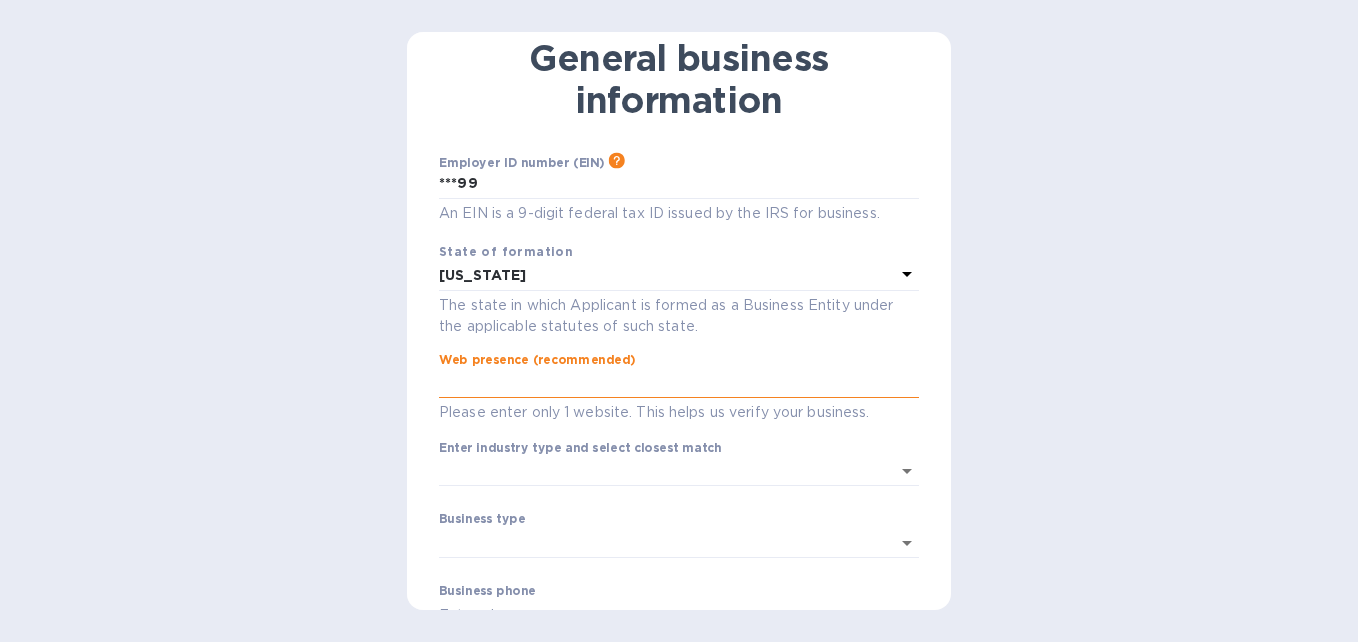 click at bounding box center [679, 384] 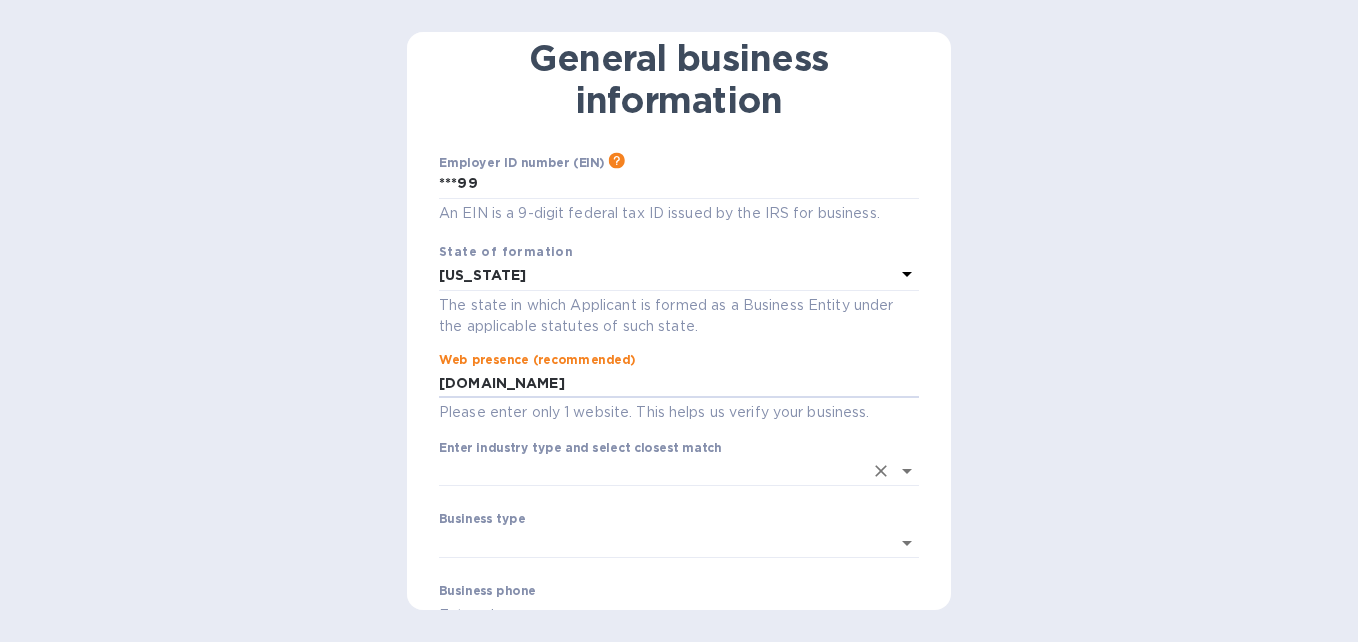 click on "Enter industry type and select closest match" at bounding box center (580, 448) 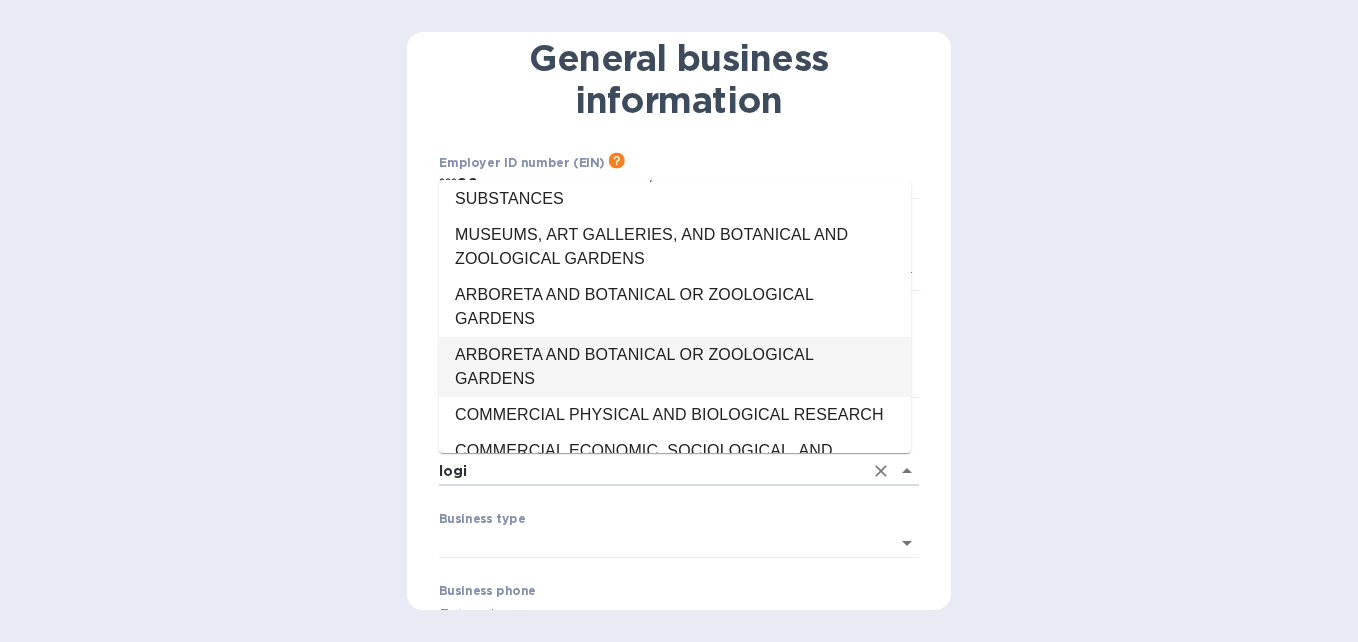 scroll, scrollTop: 0, scrollLeft: 0, axis: both 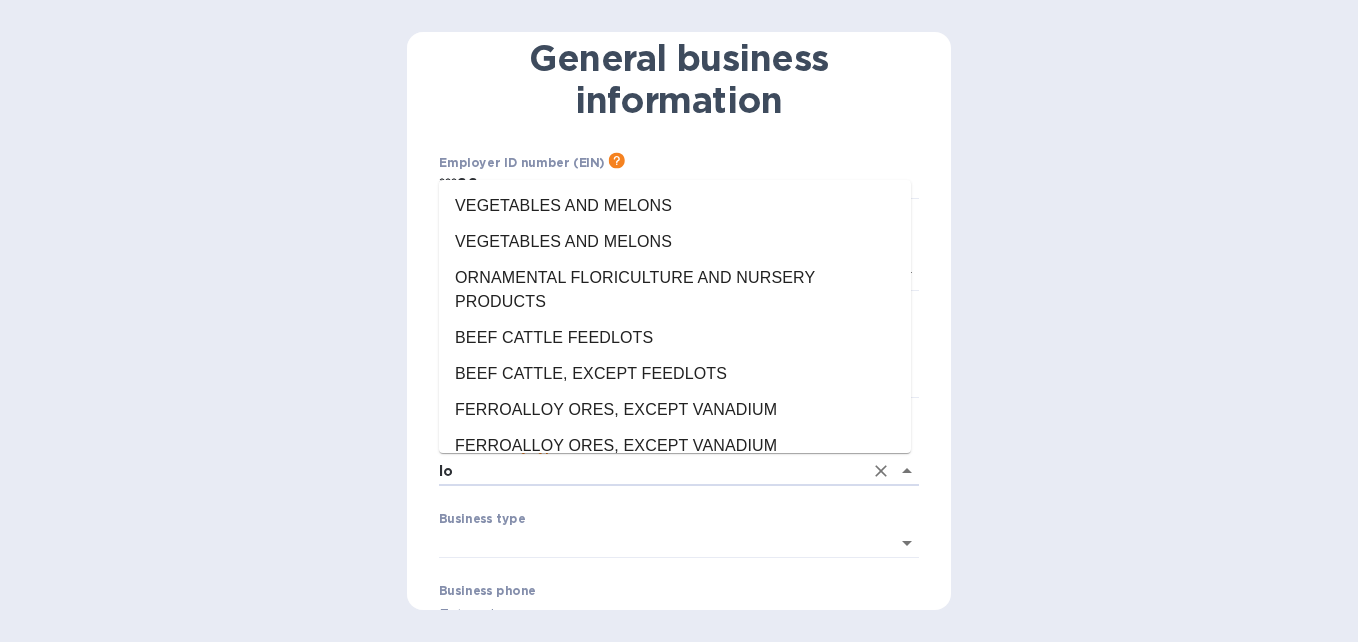 type on "l" 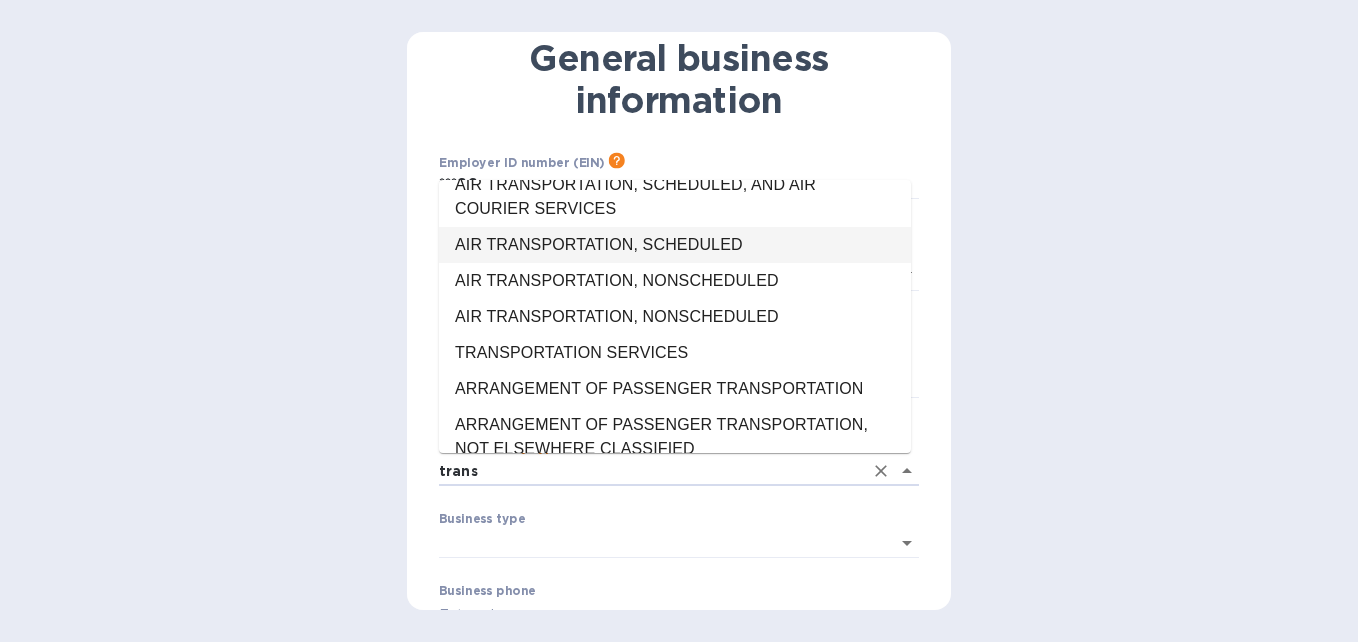 scroll, scrollTop: 1700, scrollLeft: 0, axis: vertical 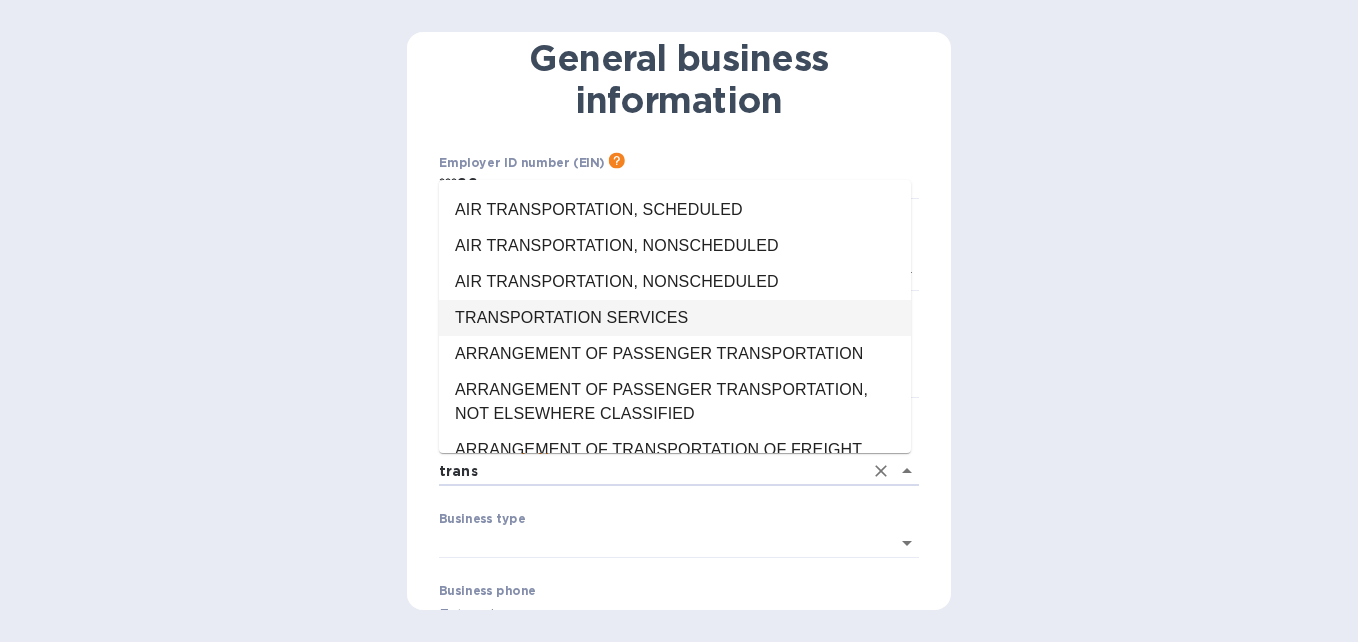 click on "TRANSPORTATION SERVICES" at bounding box center (675, 318) 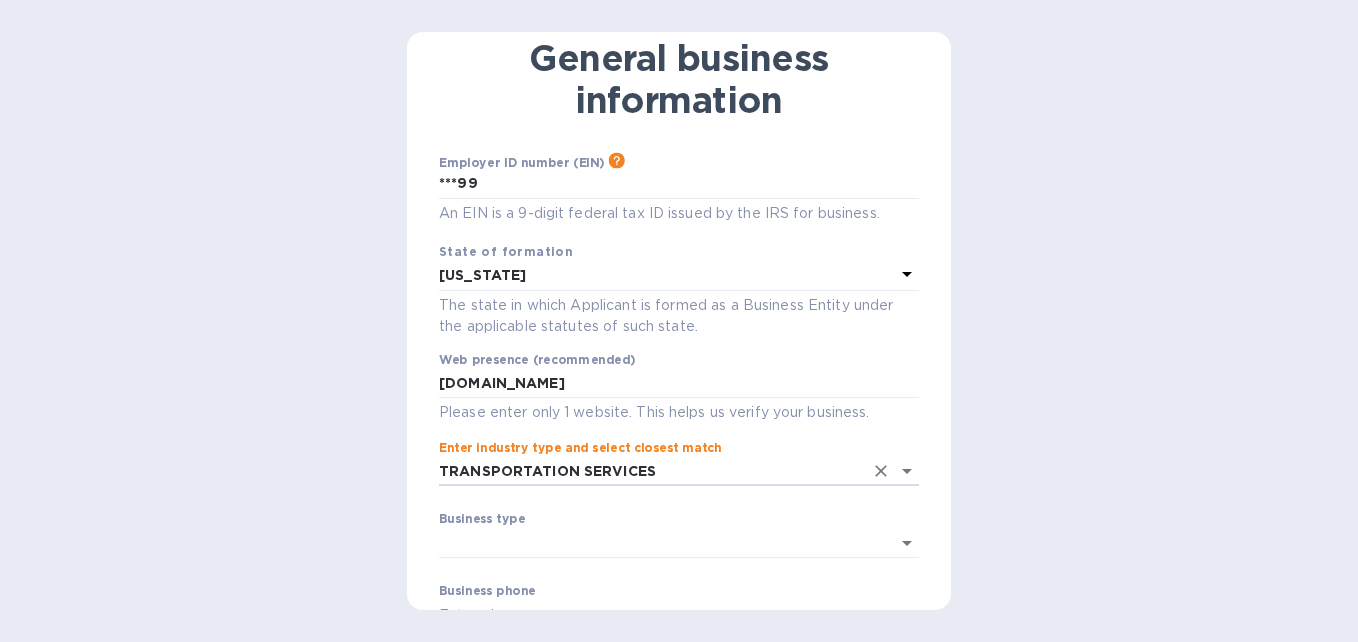 type on "TRANSPORTATION SERVICES" 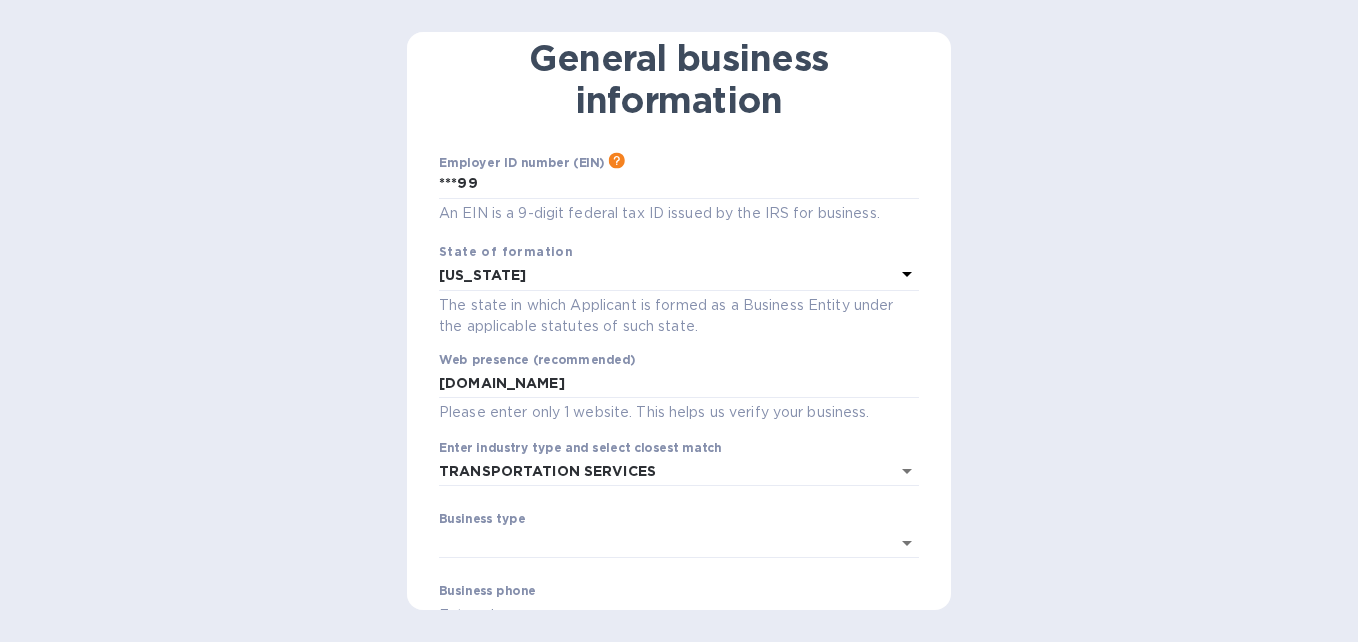click on "Business type" at bounding box center [482, 520] 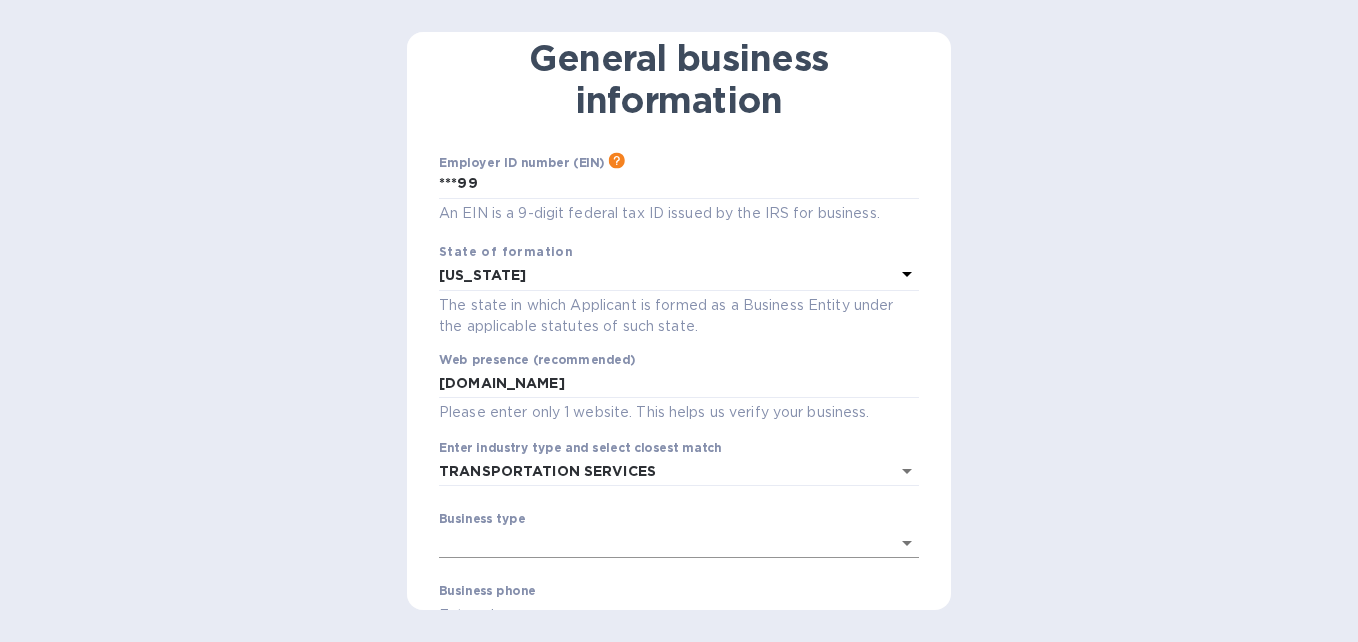 click on "Sign up with Koverly Steps Koverly account Business information Secure your account 2  of  3 General business information Employer ID number (EIN) Please make sure it matches the information on your SS-4 form issued by the IRS when the company was formed. ***99 An EIN is a 9-digit federal tax ID issued by the IRS for business. State of formation [US_STATE] The state in which Applicant is formed as a Business Entity under the applicable statutes of such state. Web presence (recommended) [DOMAIN_NAME] Please enter only 1 website. This helps us verify your business. Enter industry type and select closest match TRANSPORTATION SERVICES ​ Business type ​ ​ Business phone This helps us verify your business. Business email ​ Continue to secure your account Have any questions? Email us" at bounding box center [679, 321] 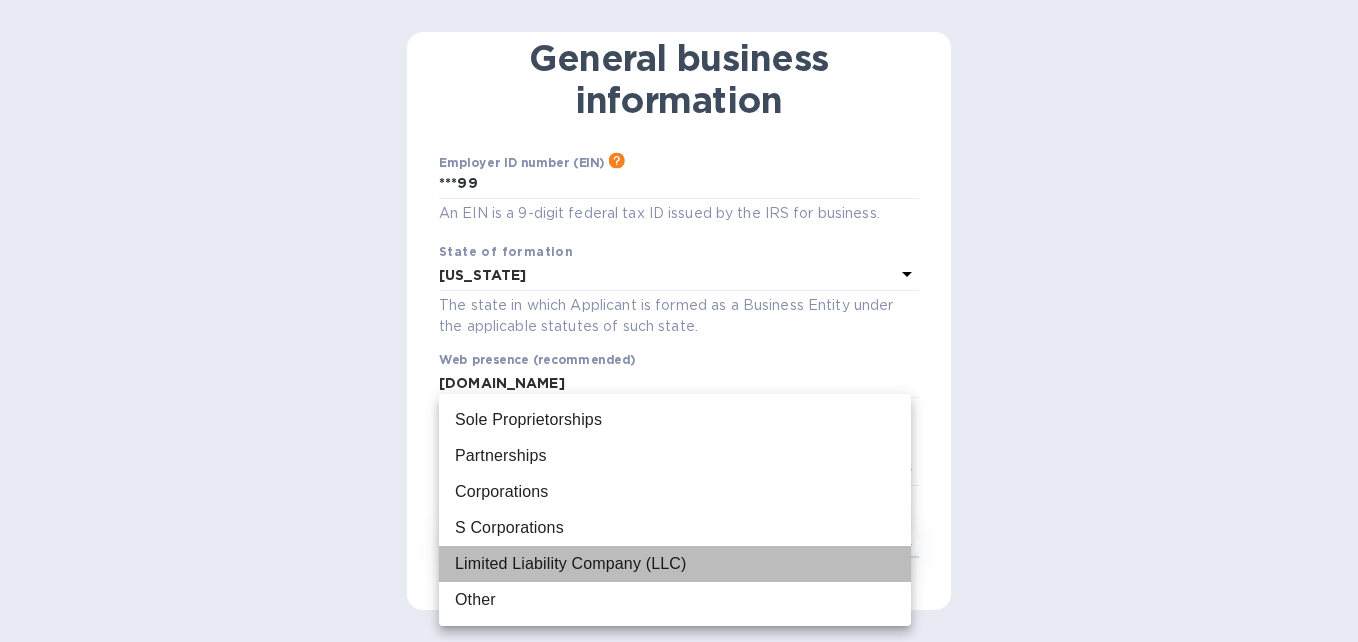 click on "Limited Liability Company (LLC)" at bounding box center (570, 564) 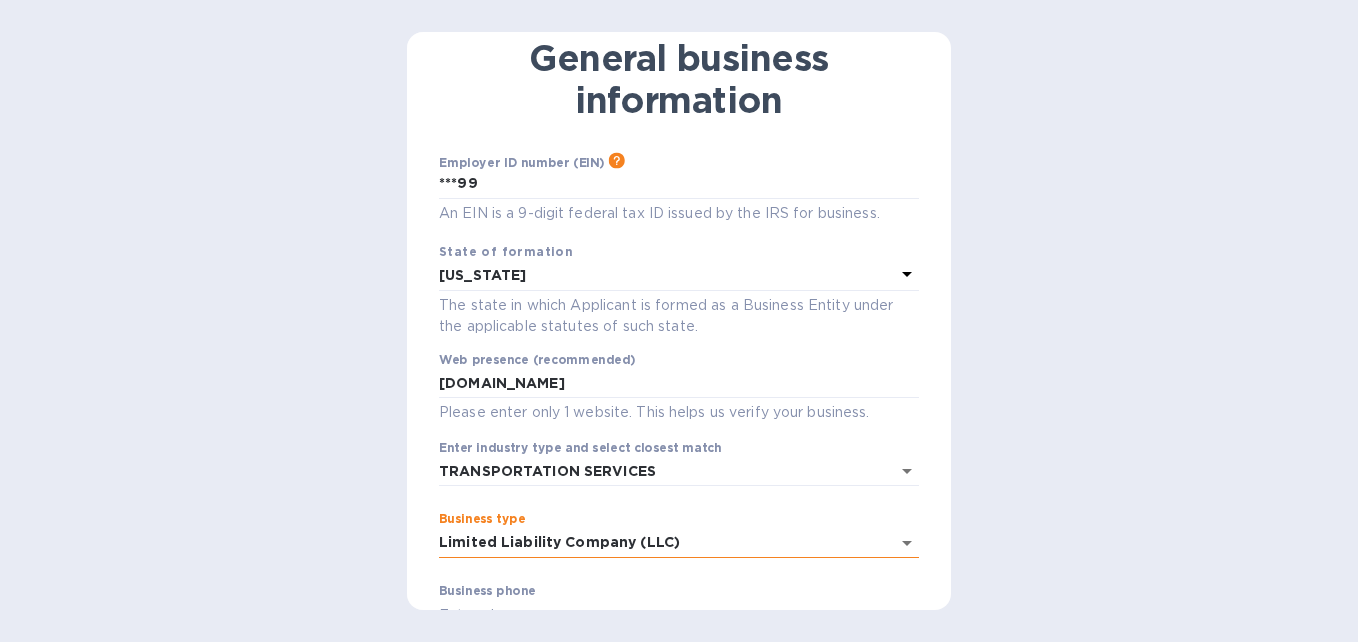 scroll, scrollTop: 300, scrollLeft: 0, axis: vertical 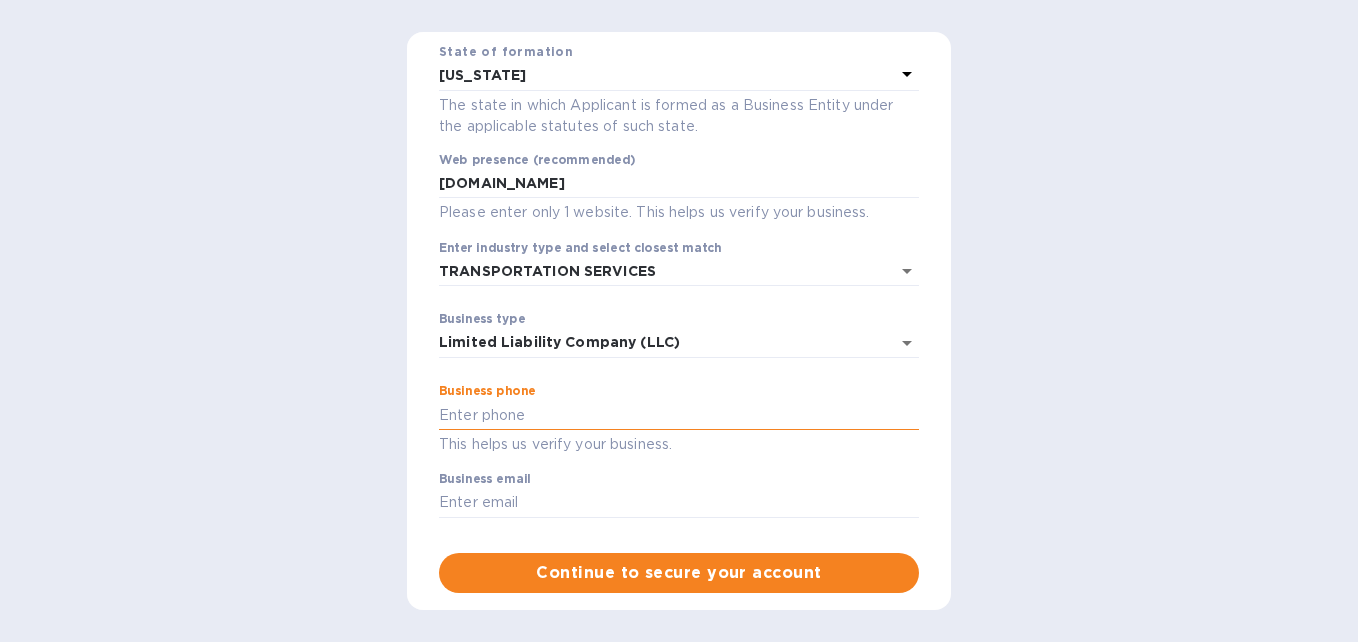 drag, startPoint x: 558, startPoint y: 423, endPoint x: 568, endPoint y: 415, distance: 12.806249 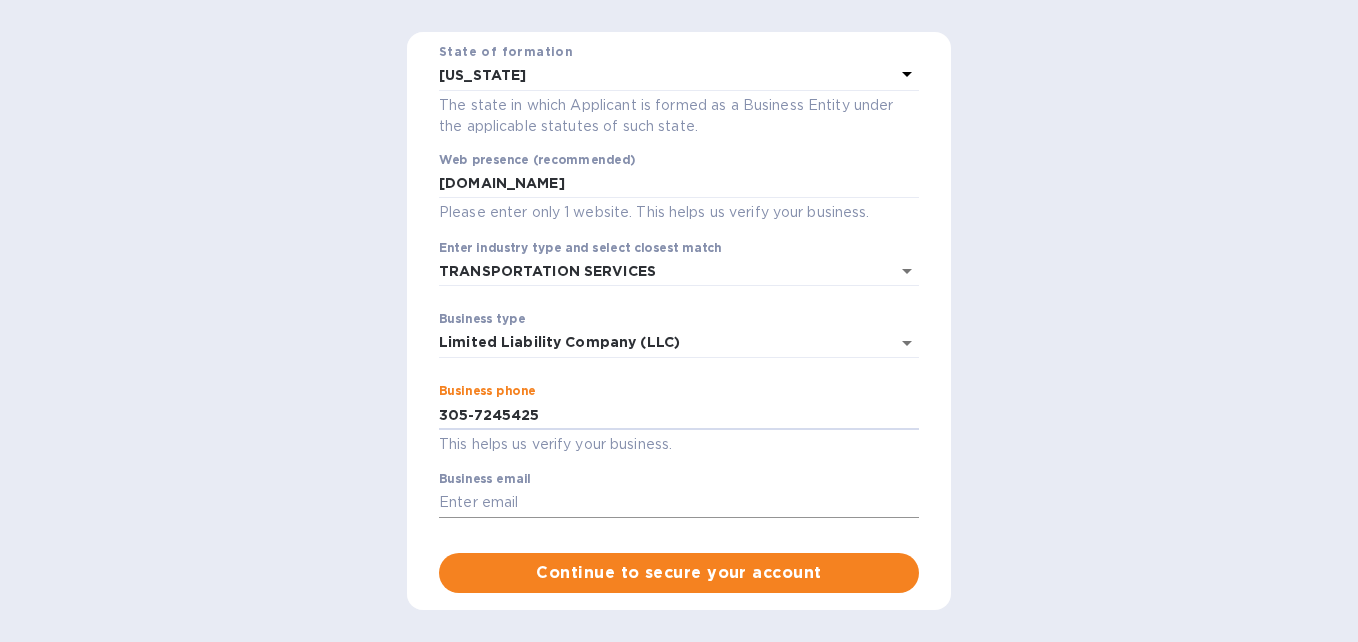 type on "305-7245425" 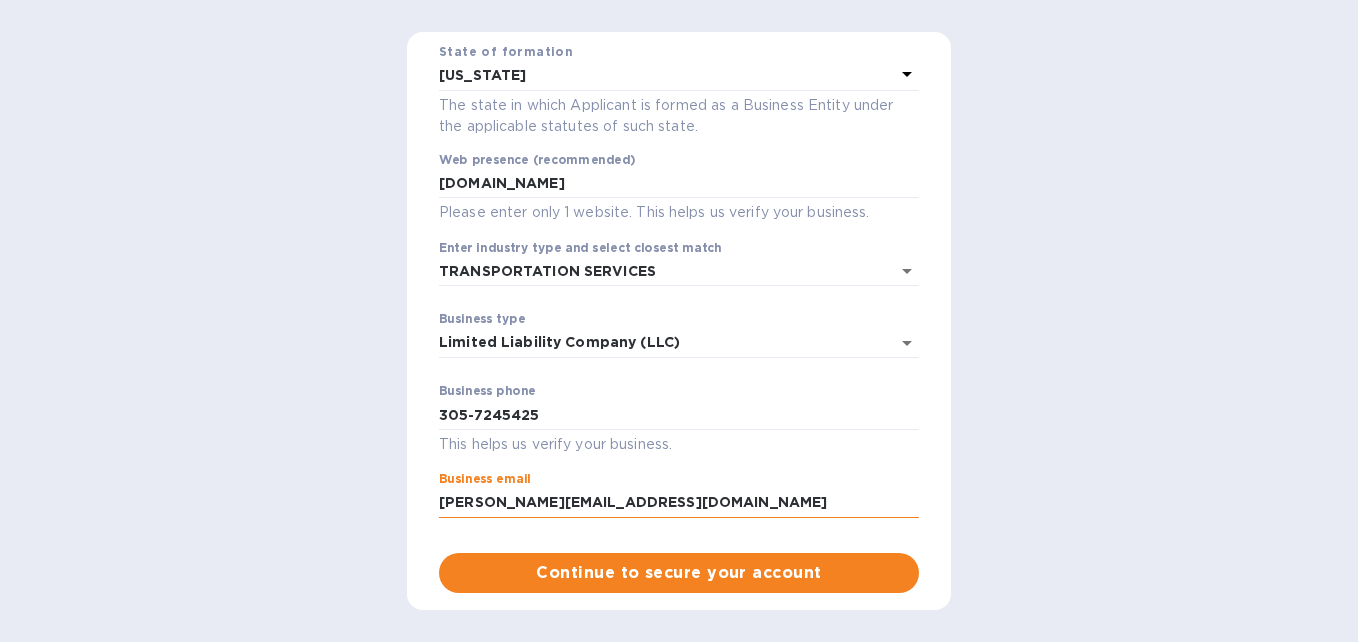 click on "[PERSON_NAME][EMAIL_ADDRESS][DOMAIN_NAME]" at bounding box center (679, 503) 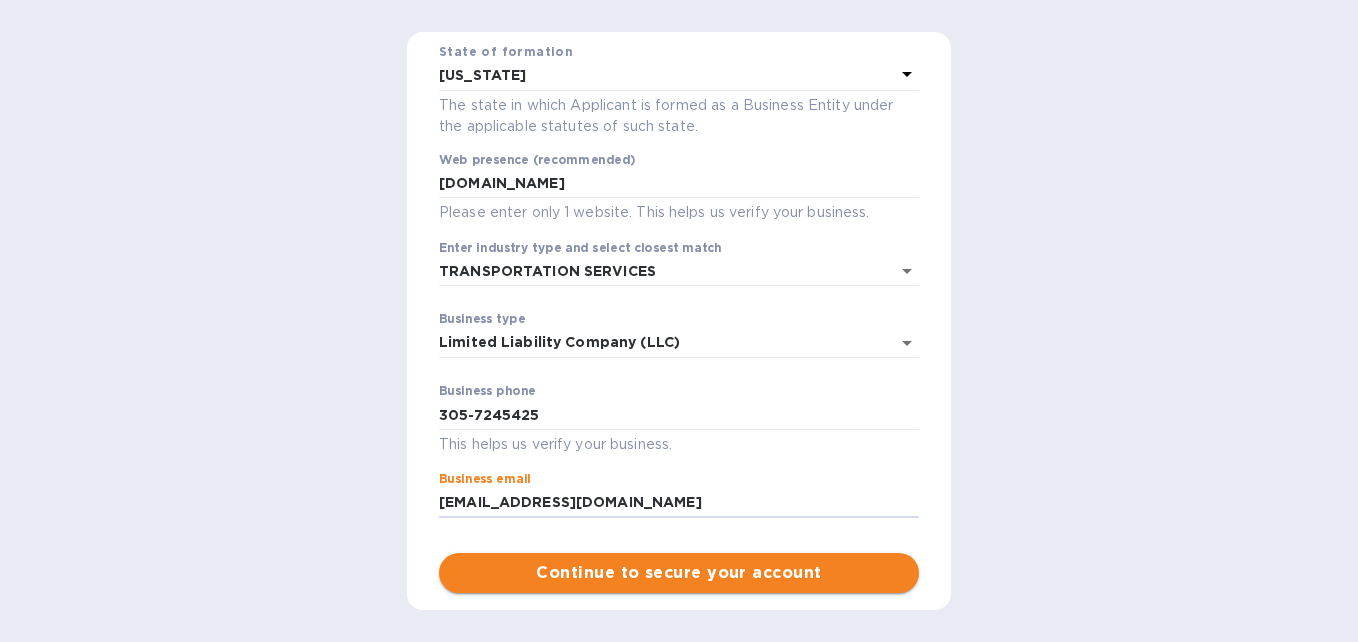 type on "[EMAIL_ADDRESS][DOMAIN_NAME]" 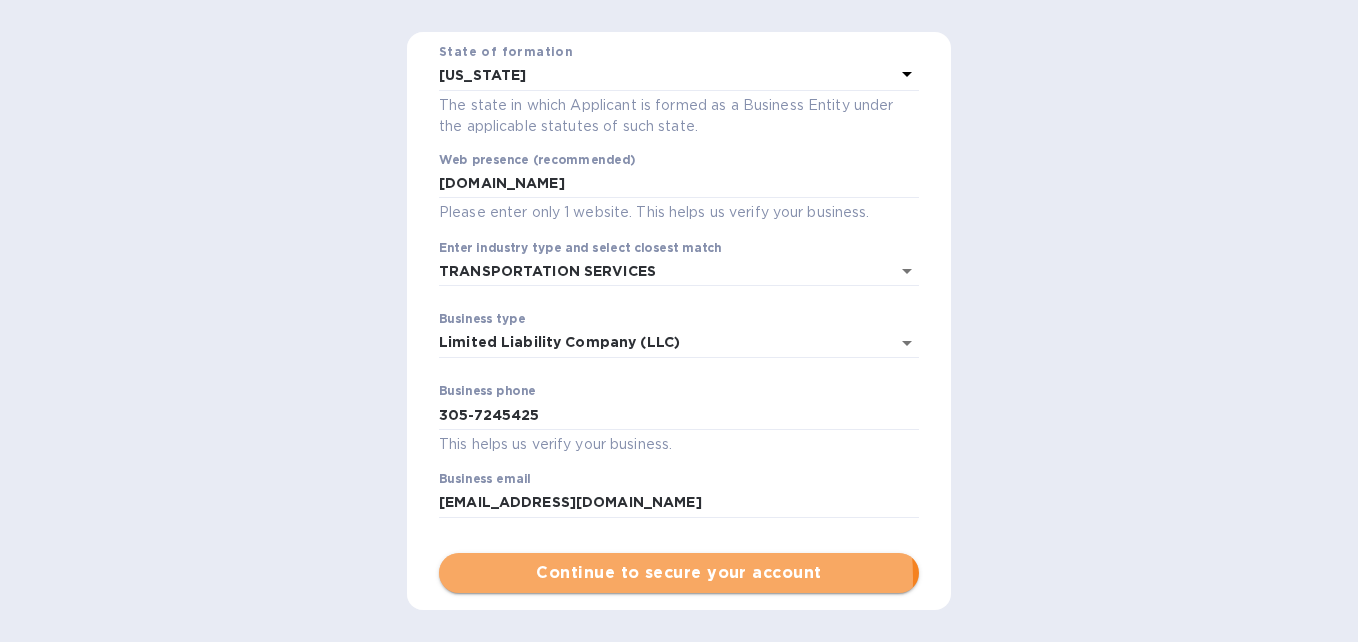 click on "Continue to secure your account" at bounding box center (679, 573) 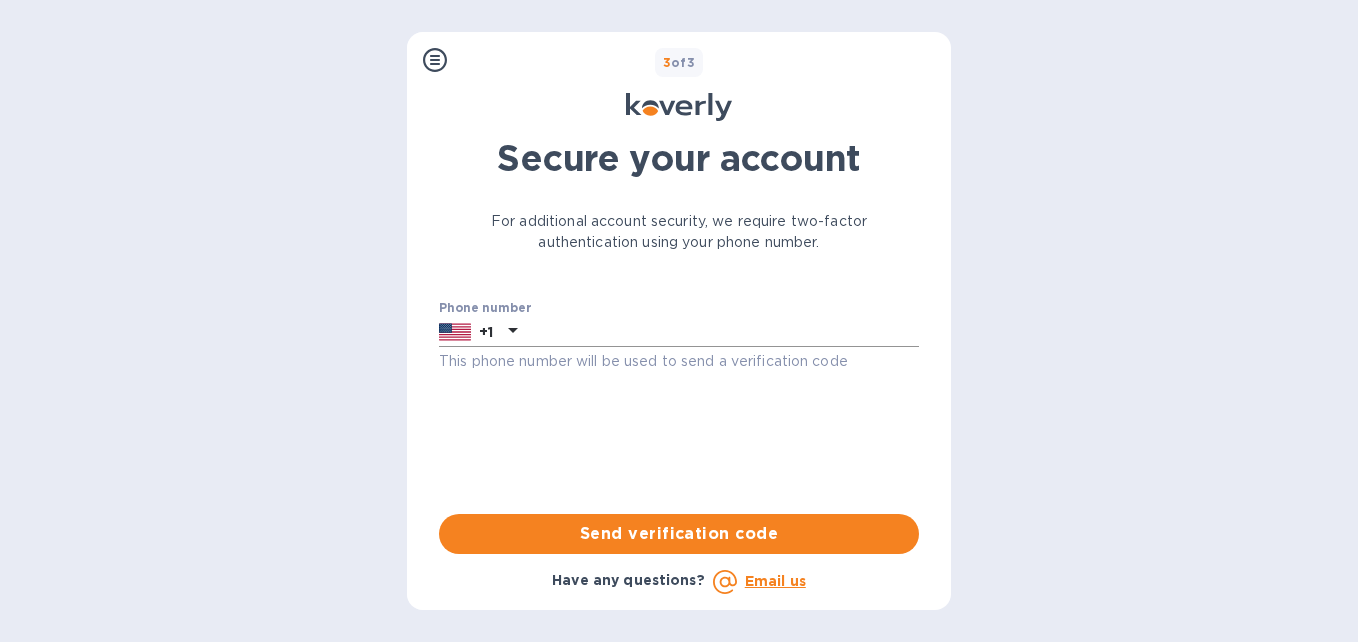 click at bounding box center (722, 332) 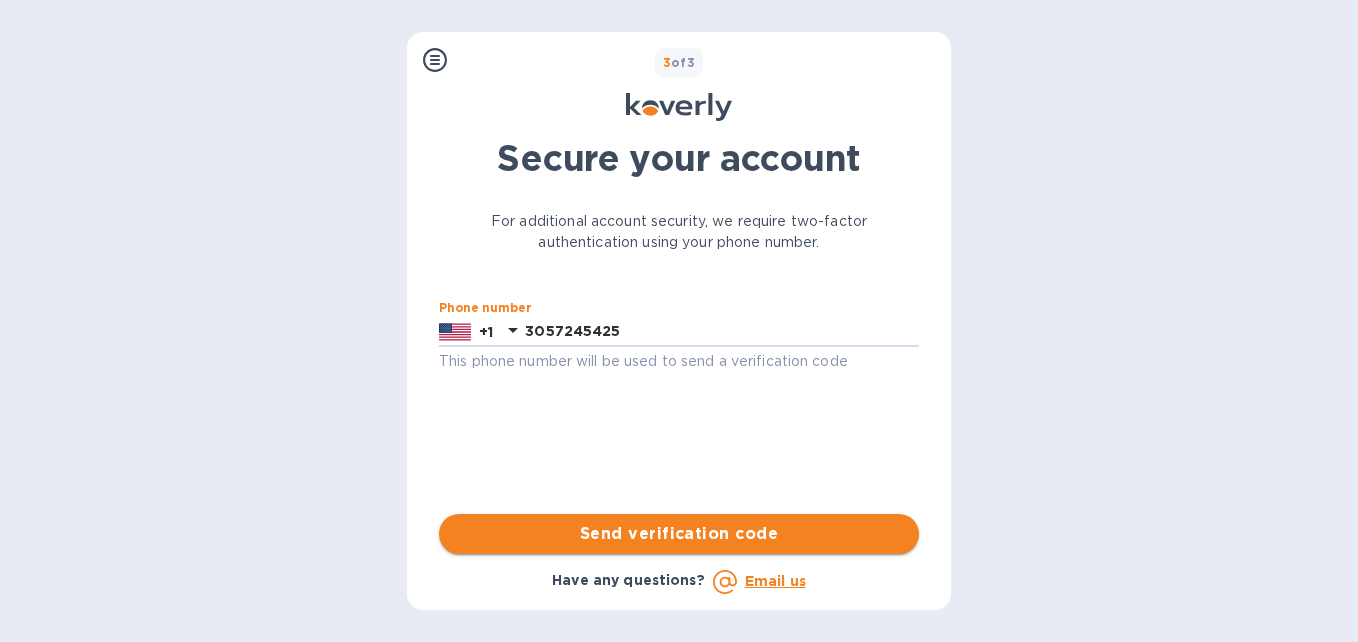 type on "3057245425" 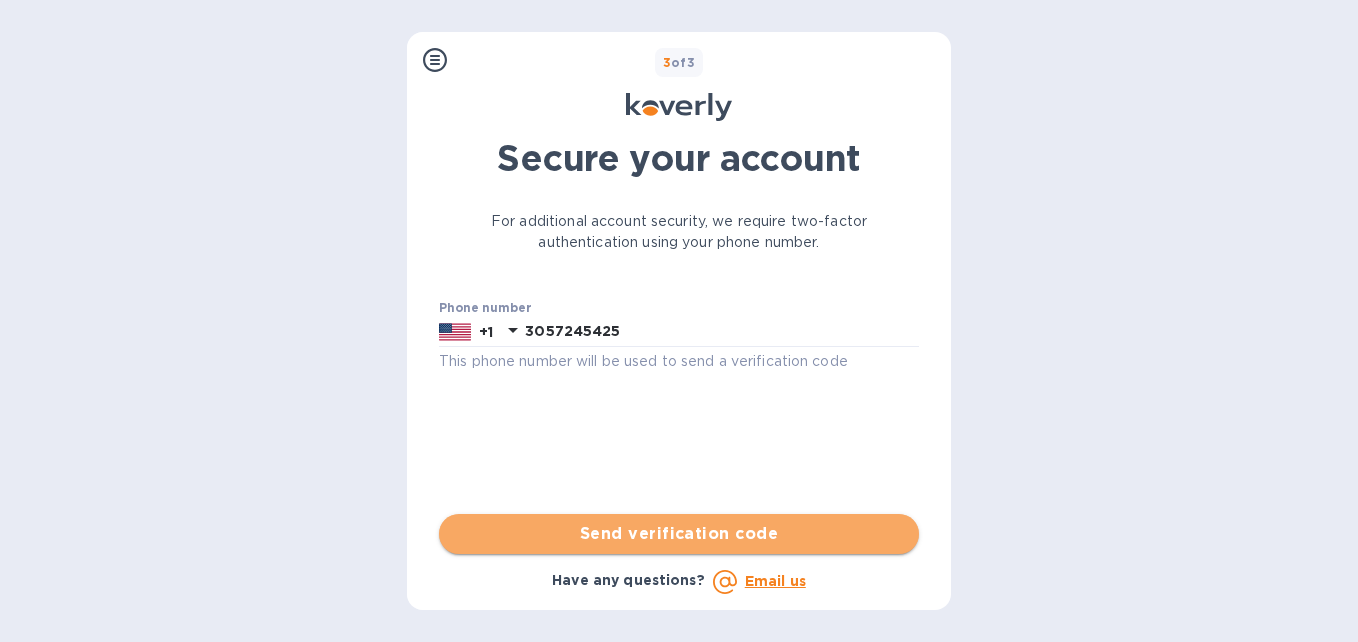 click on "Send verification code" at bounding box center [679, 534] 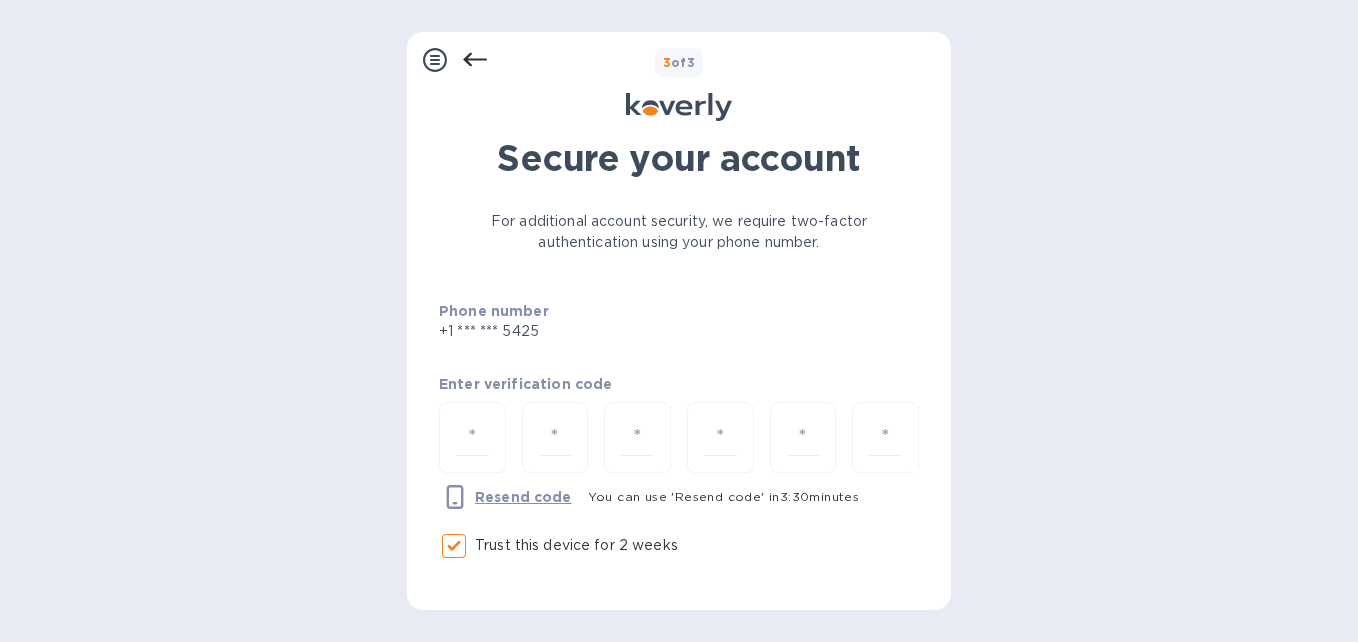 click at bounding box center [472, 439] 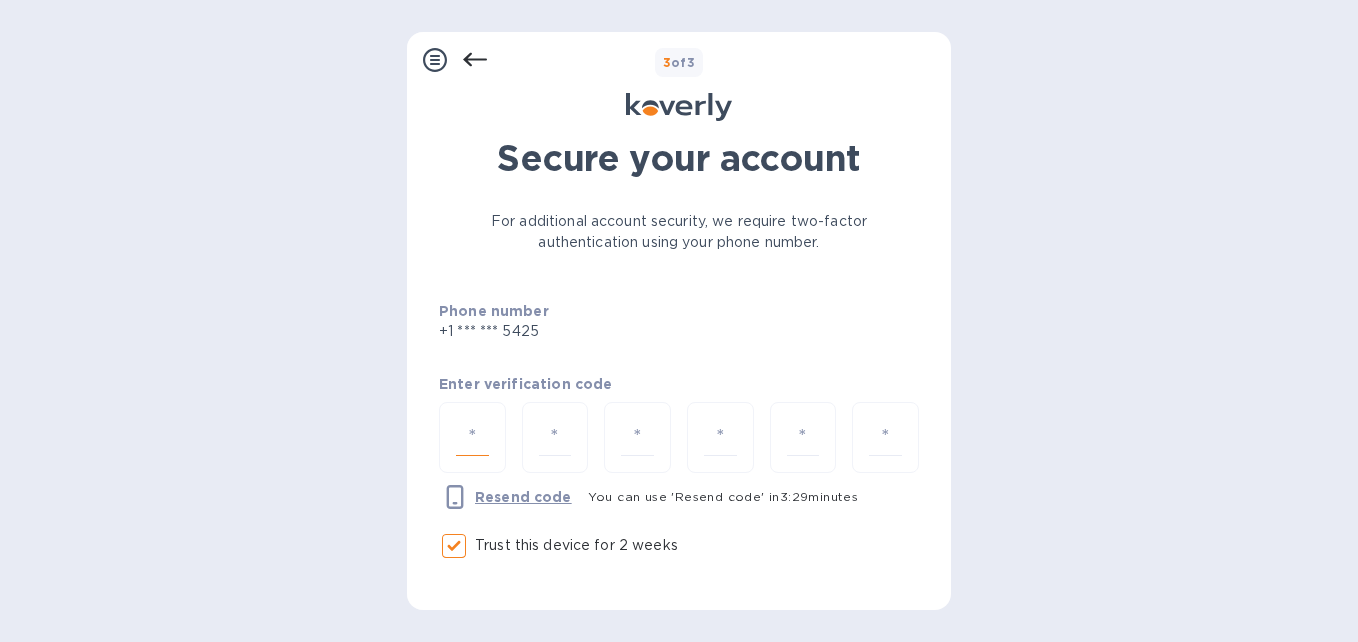 click at bounding box center (472, 437) 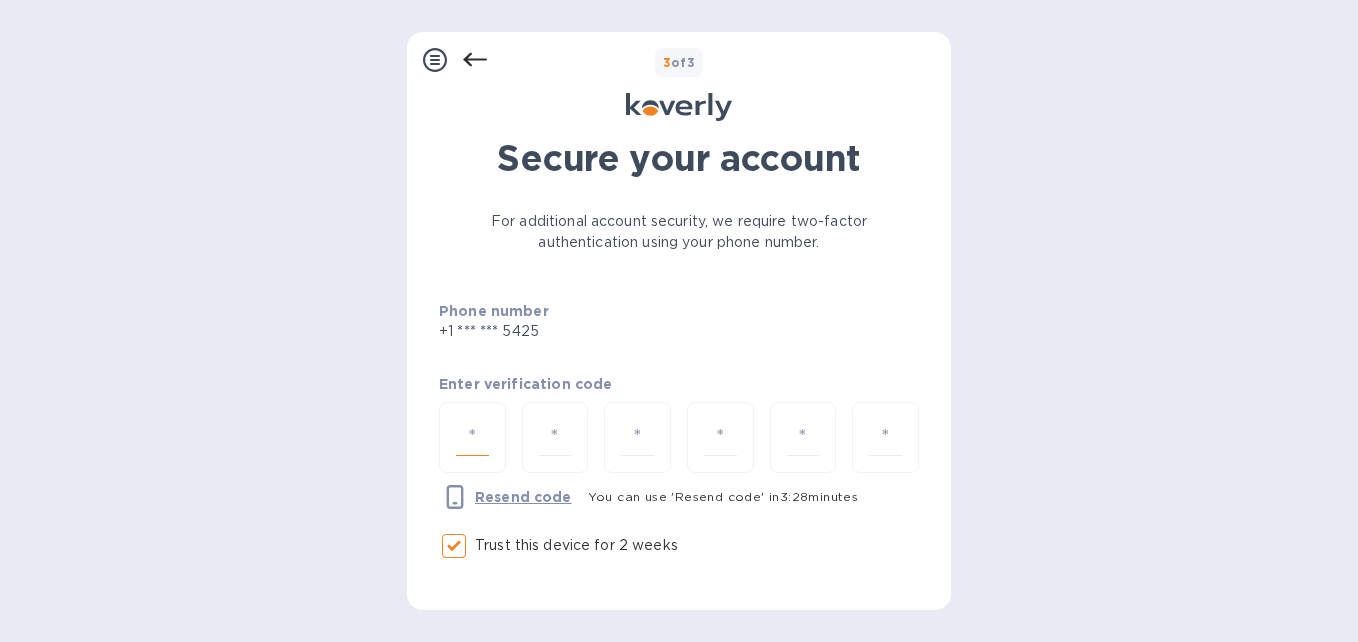 type on "9" 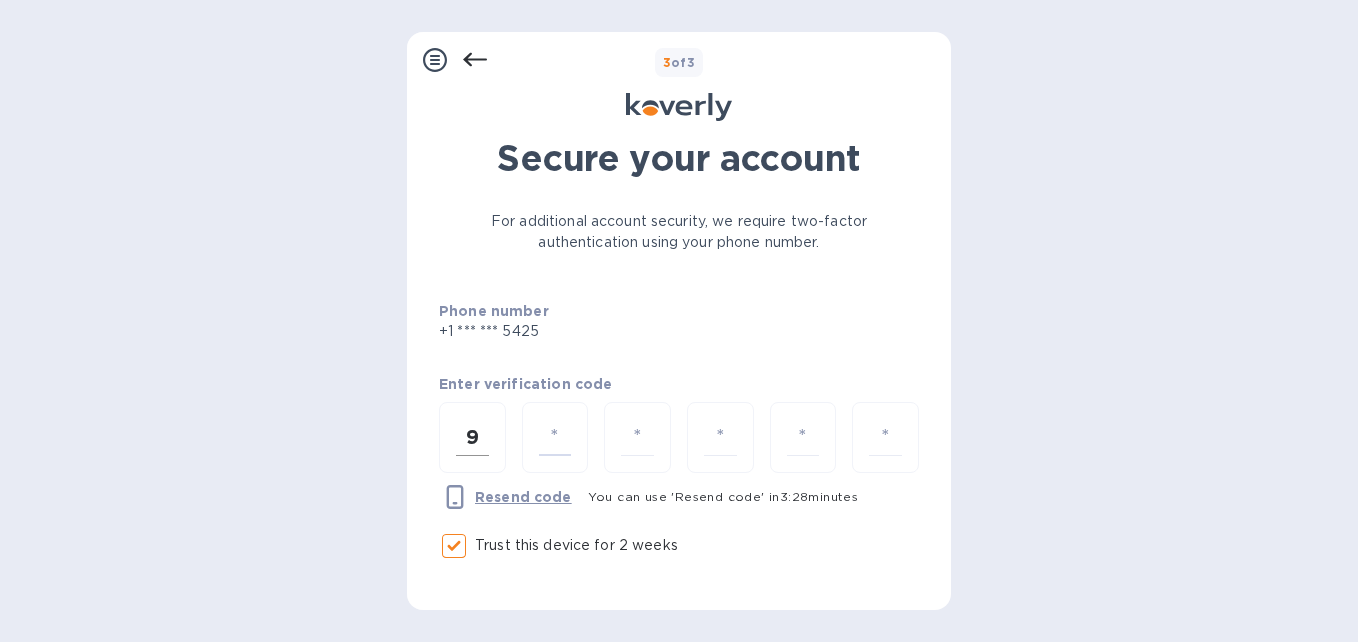 type on "1" 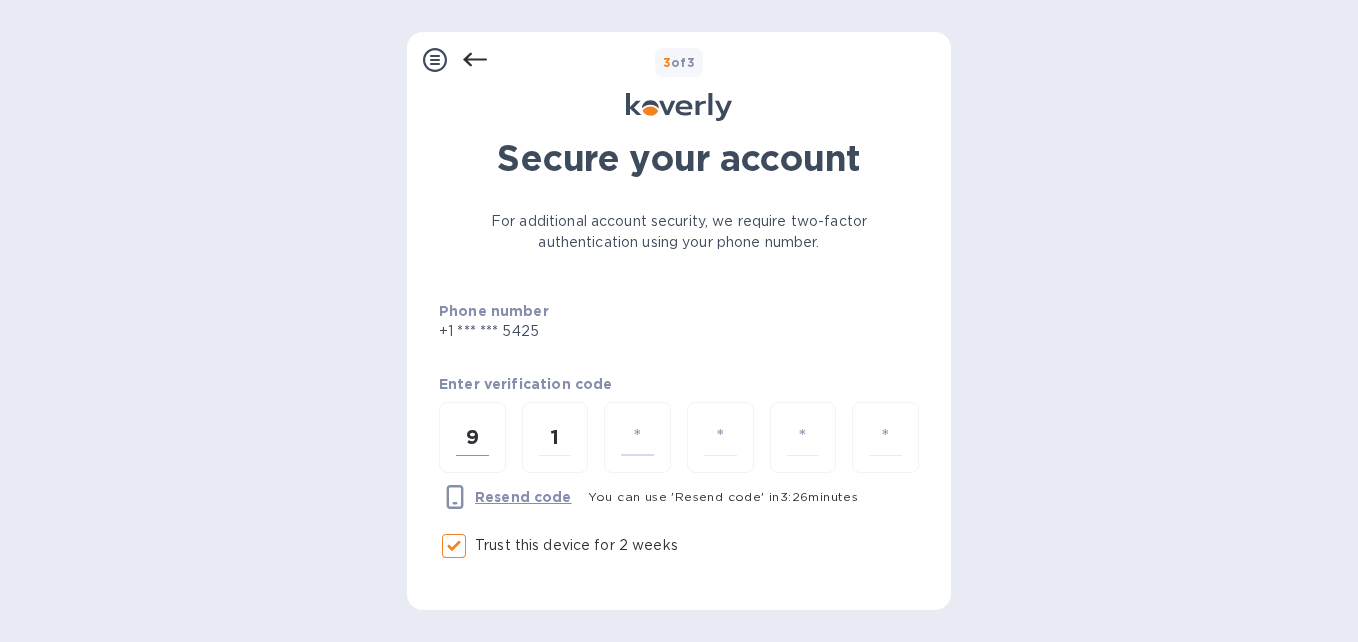 type on "7" 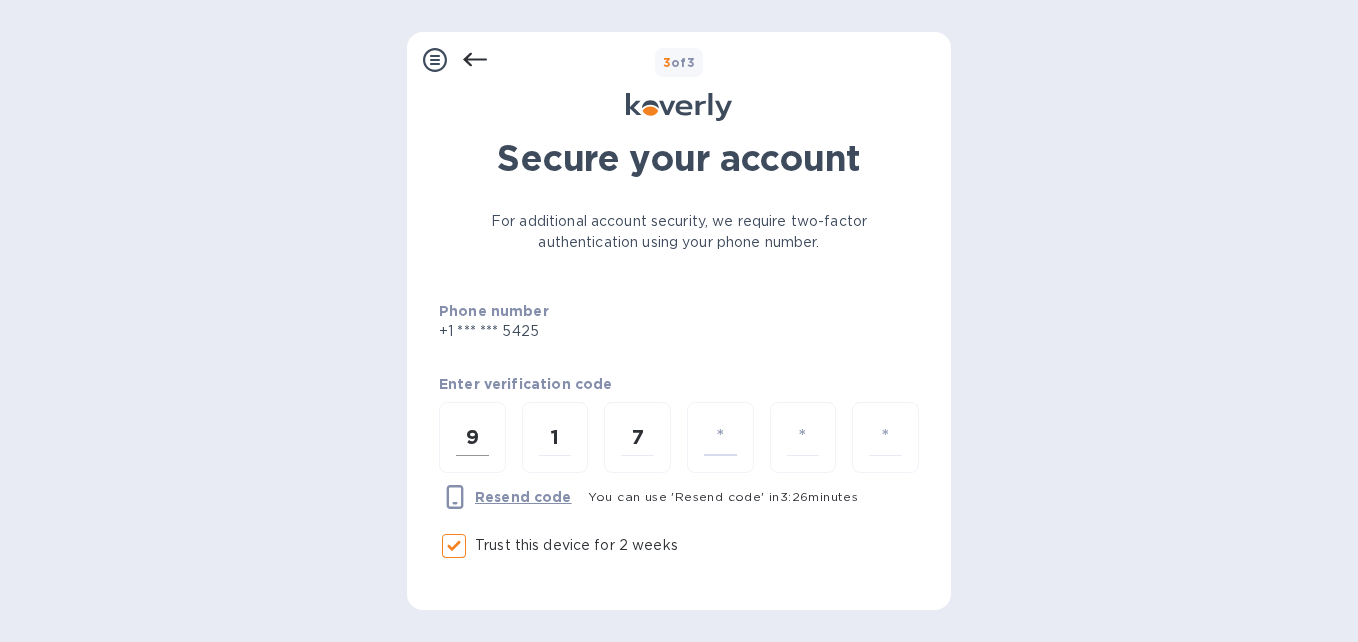 type on "7" 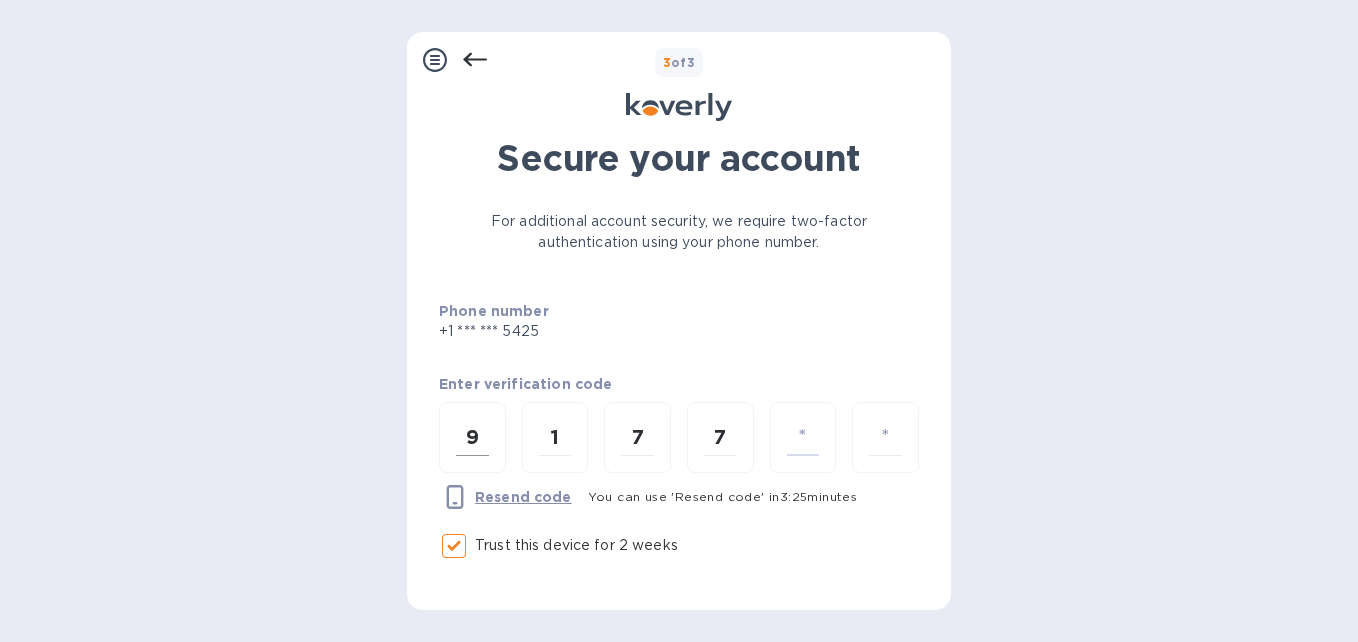 type on "8" 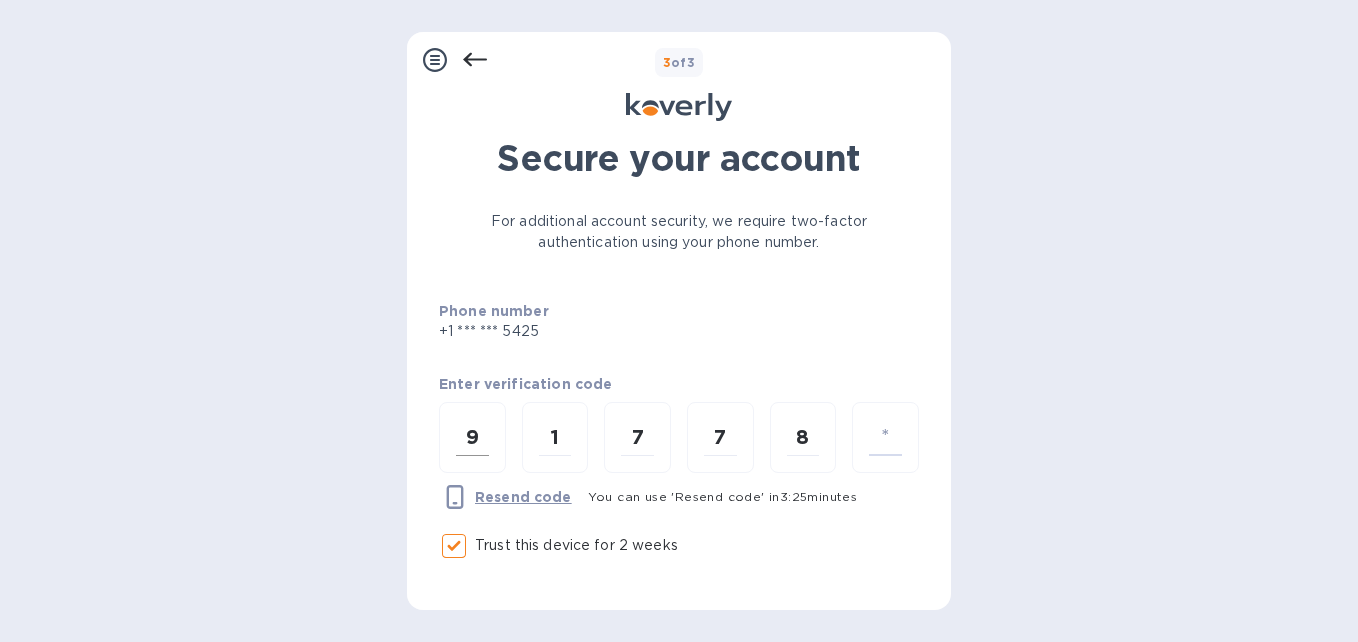 type on "3" 